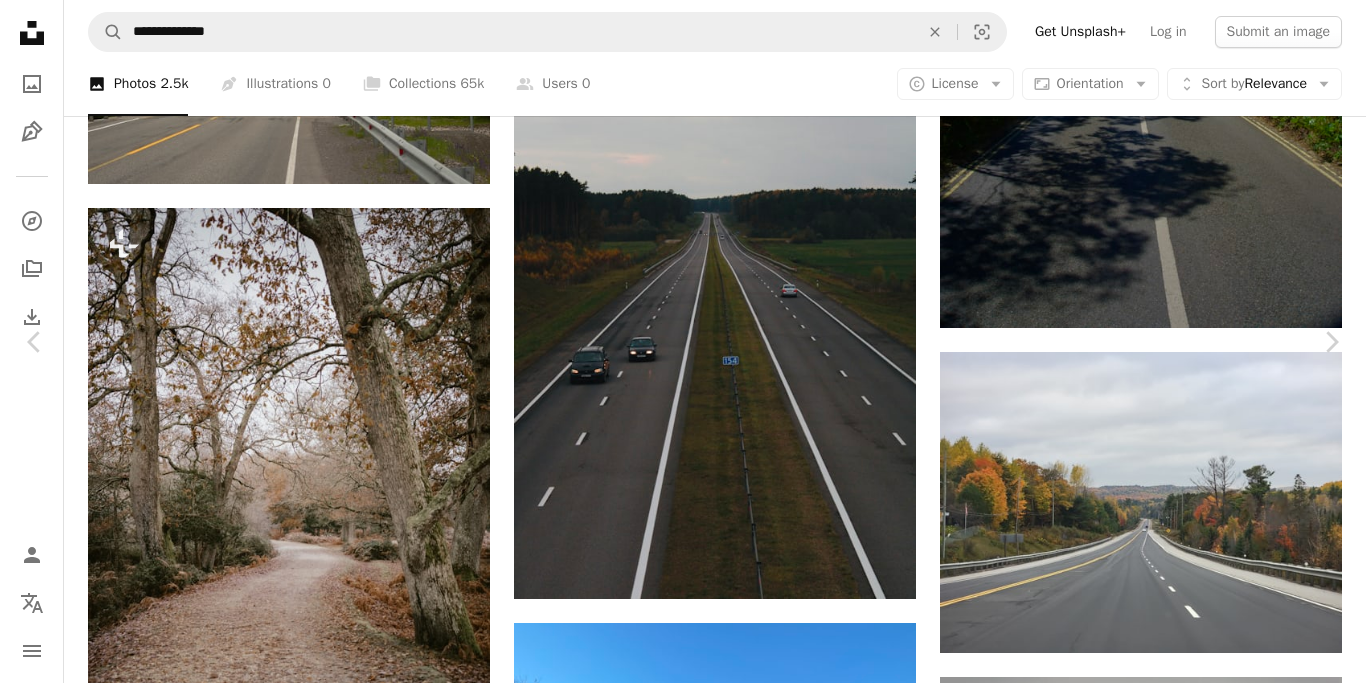 scroll, scrollTop: 54863, scrollLeft: 0, axis: vertical 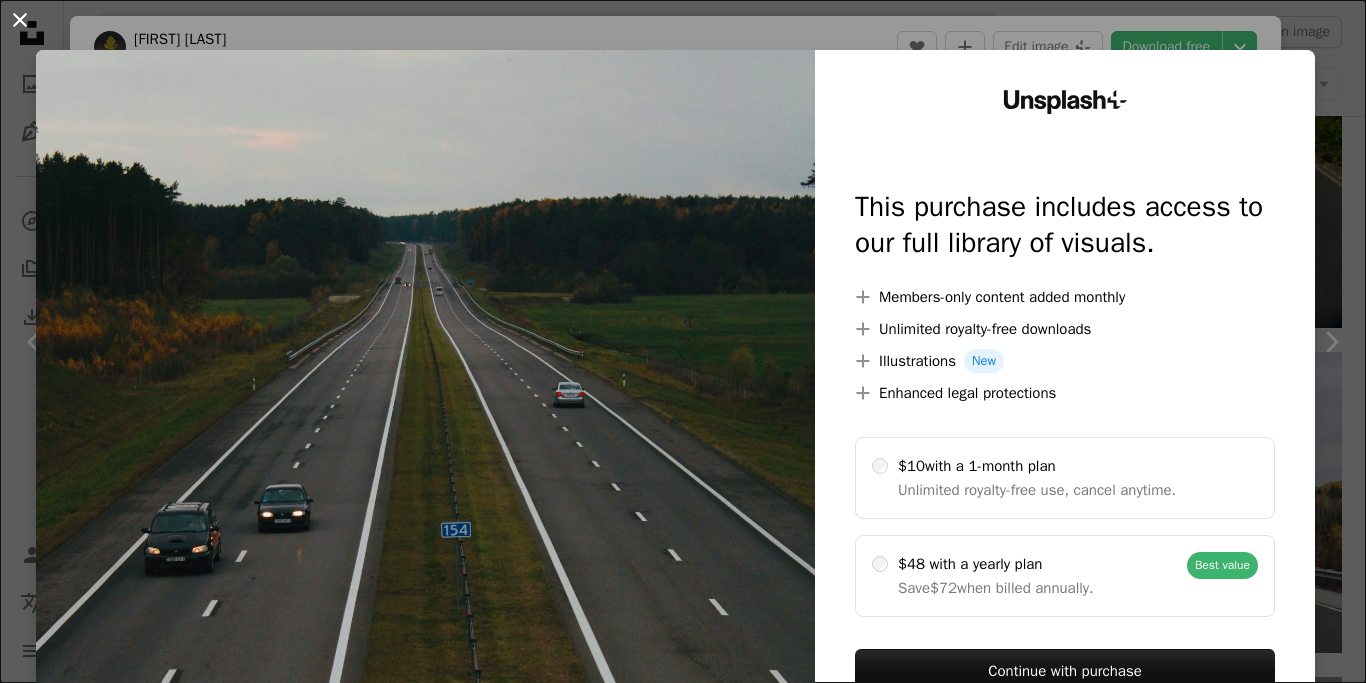 click on "An X shape" at bounding box center [20, 20] 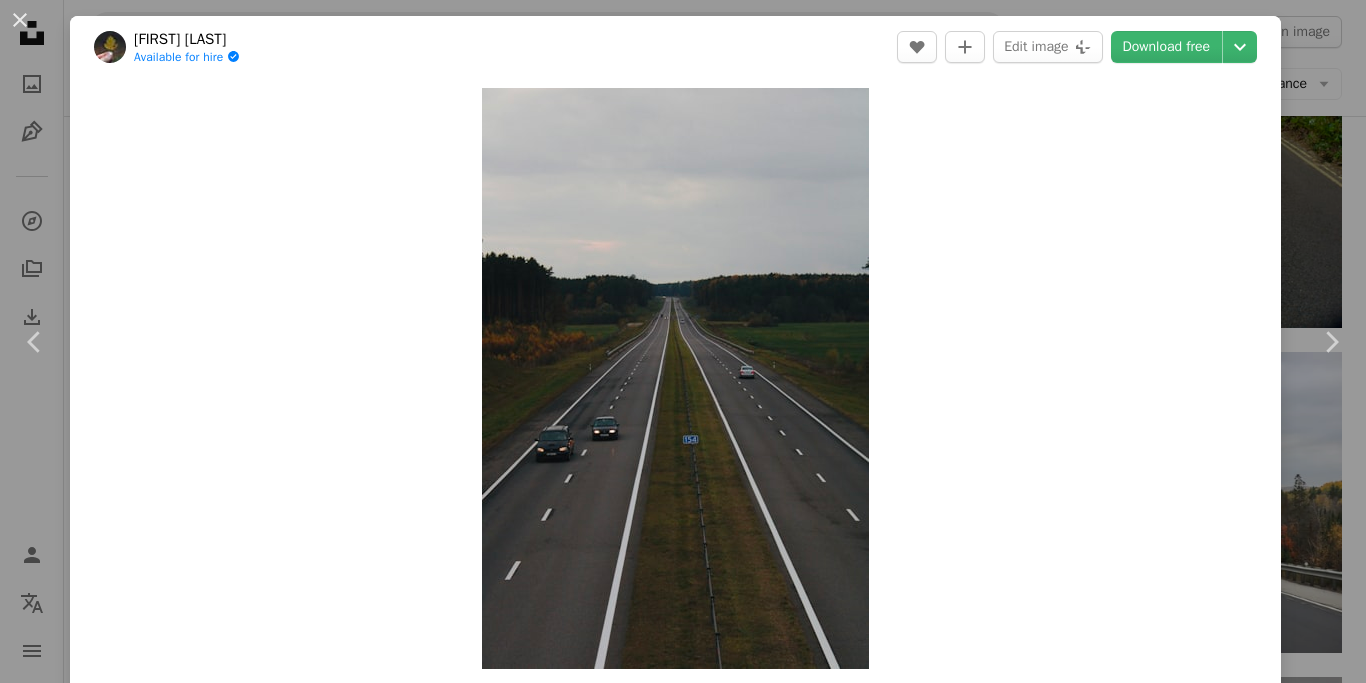 click on "An X shape" at bounding box center [20, 20] 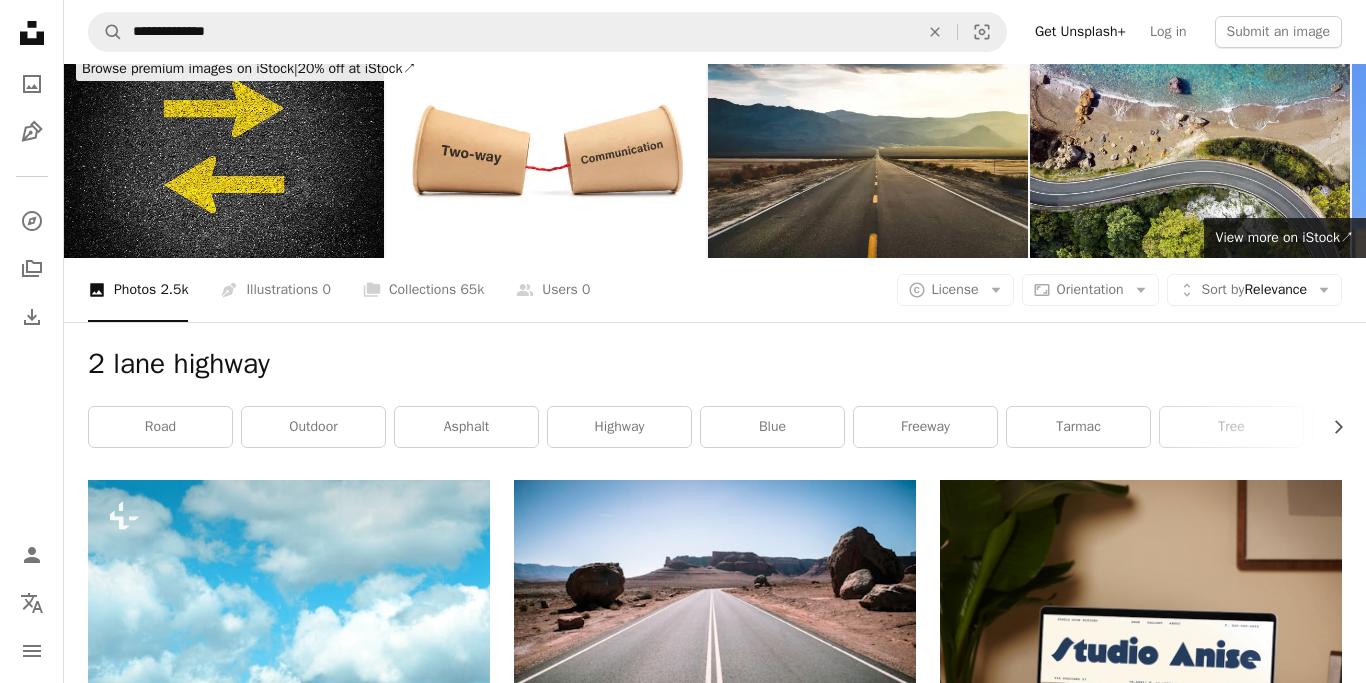 scroll, scrollTop: 0, scrollLeft: 0, axis: both 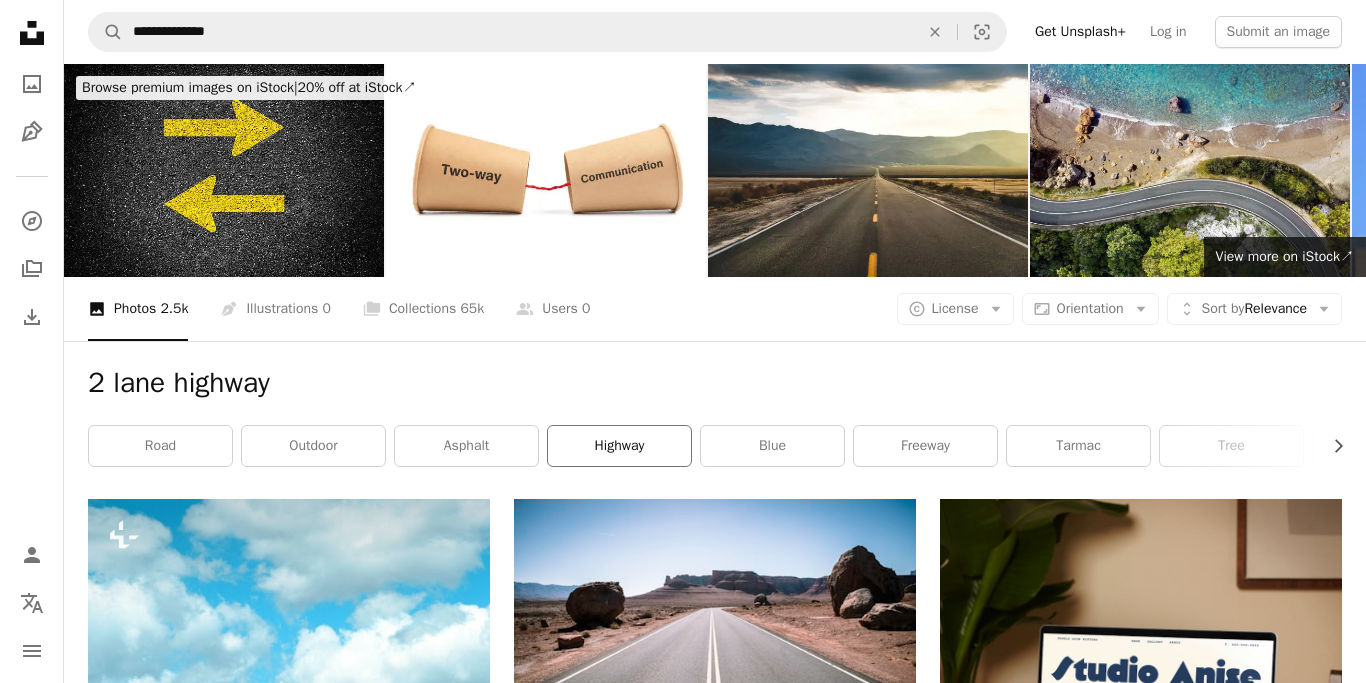 click on "highway" at bounding box center [619, 446] 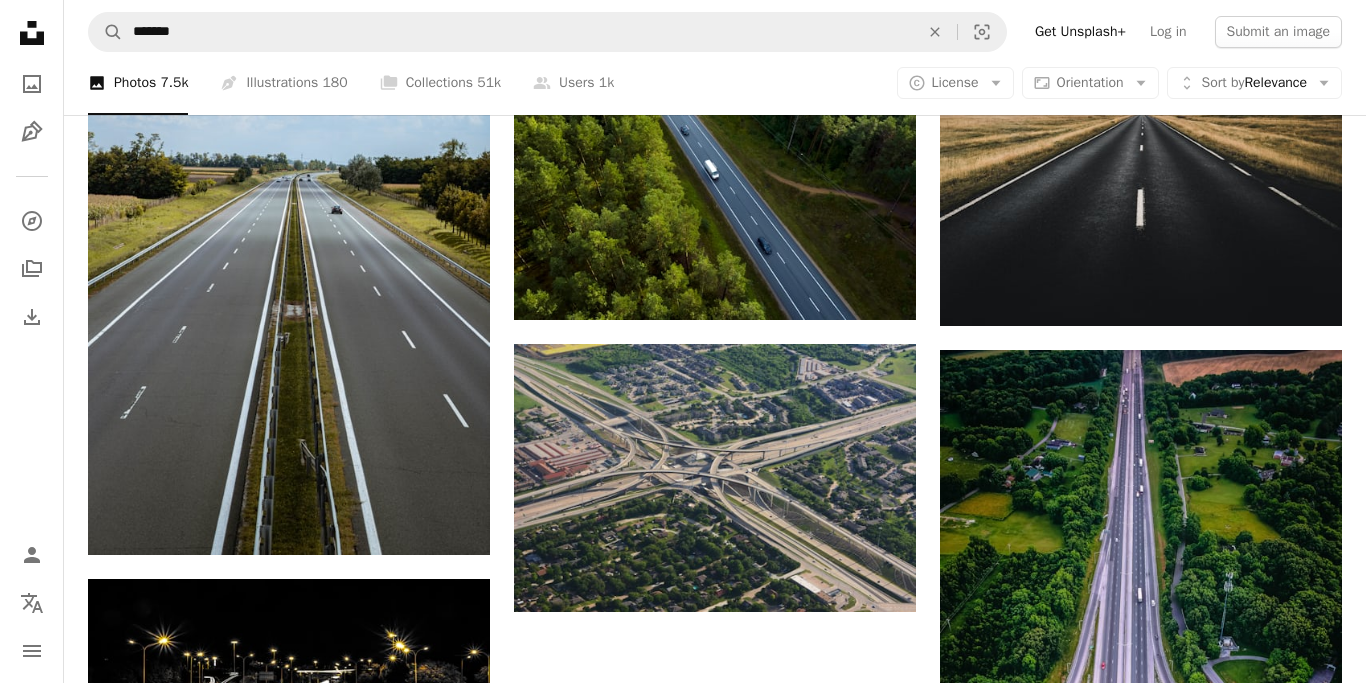 scroll, scrollTop: 2516, scrollLeft: 0, axis: vertical 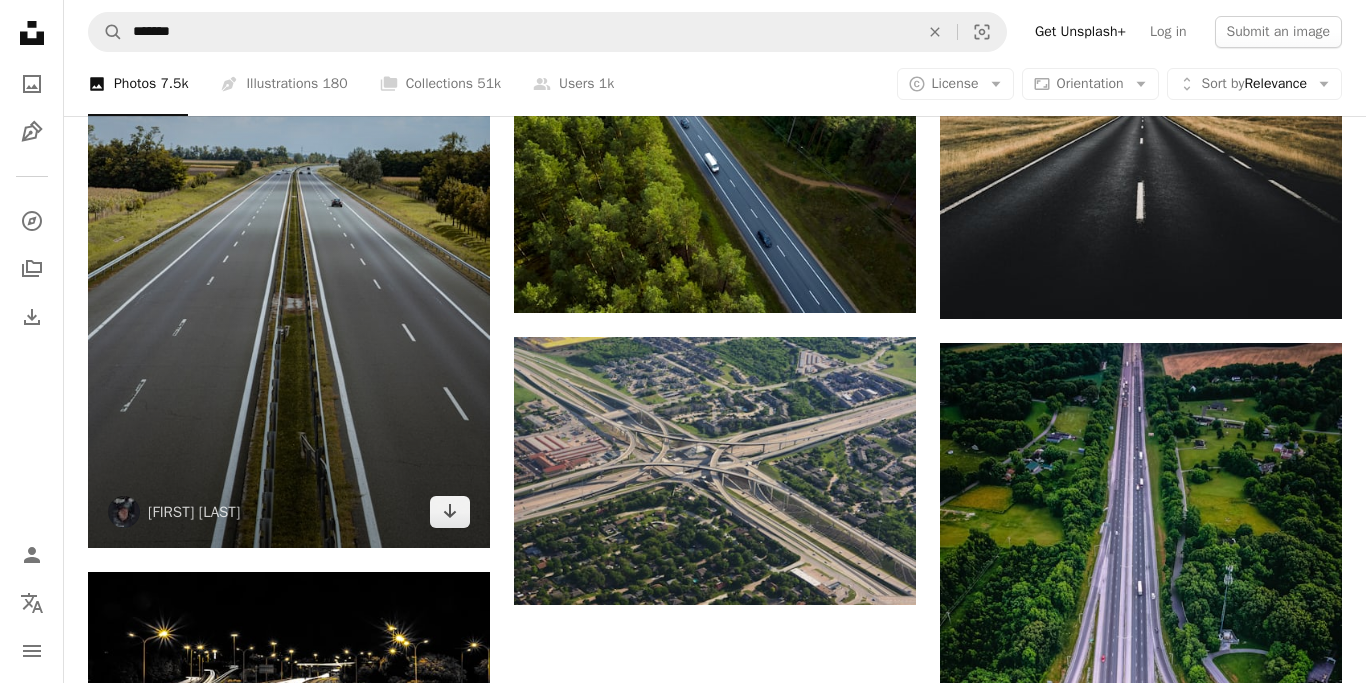 click at bounding box center [289, 246] 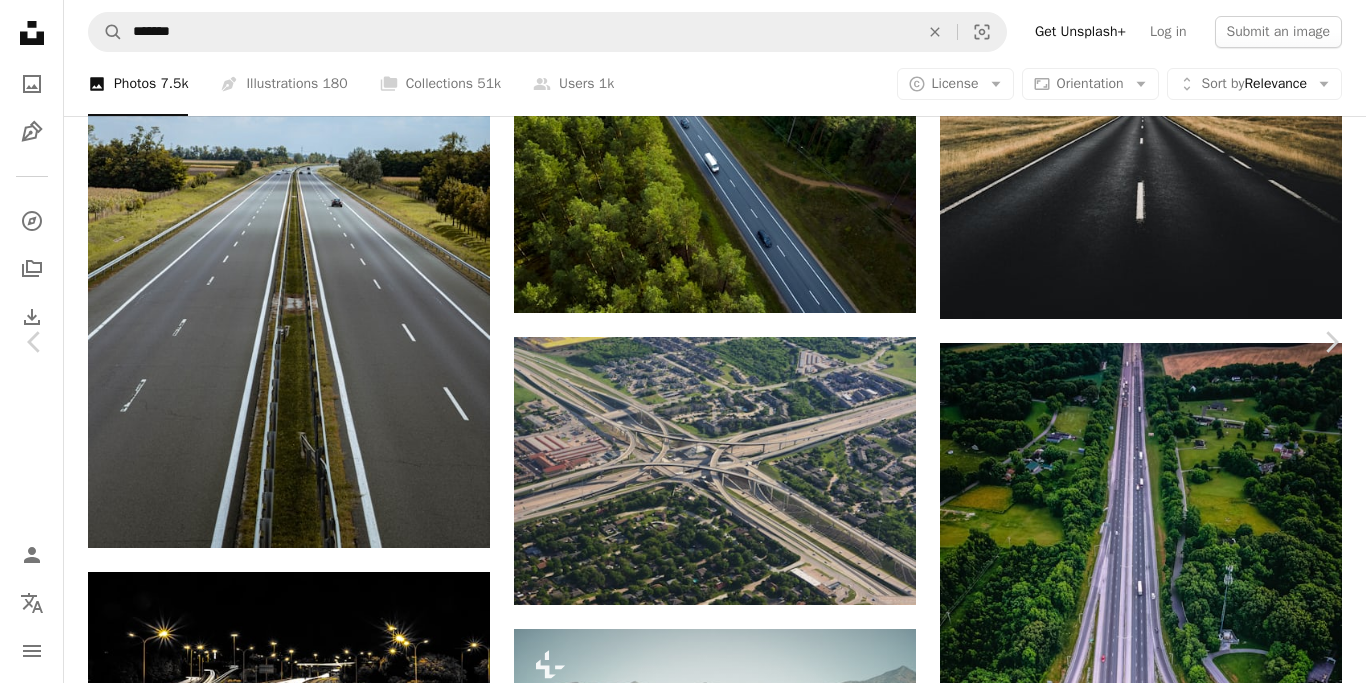 click on "An X shape" at bounding box center [20, 20] 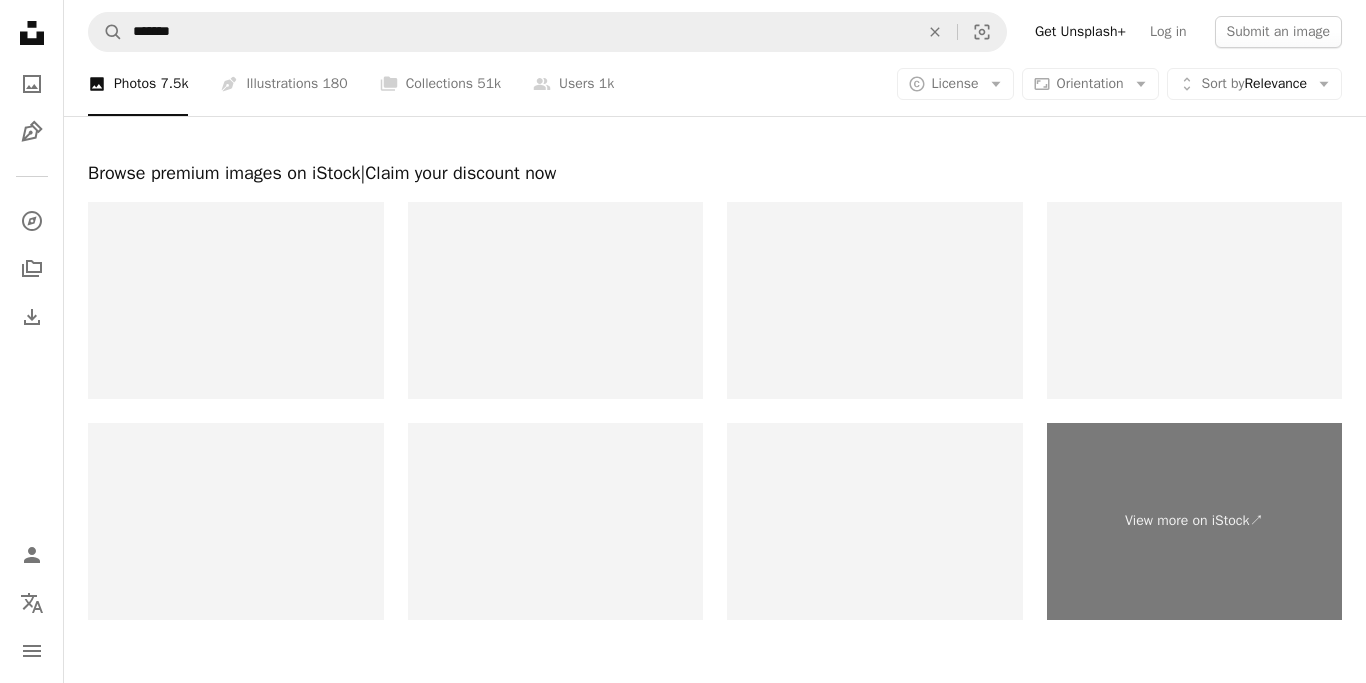 scroll, scrollTop: 7174, scrollLeft: 0, axis: vertical 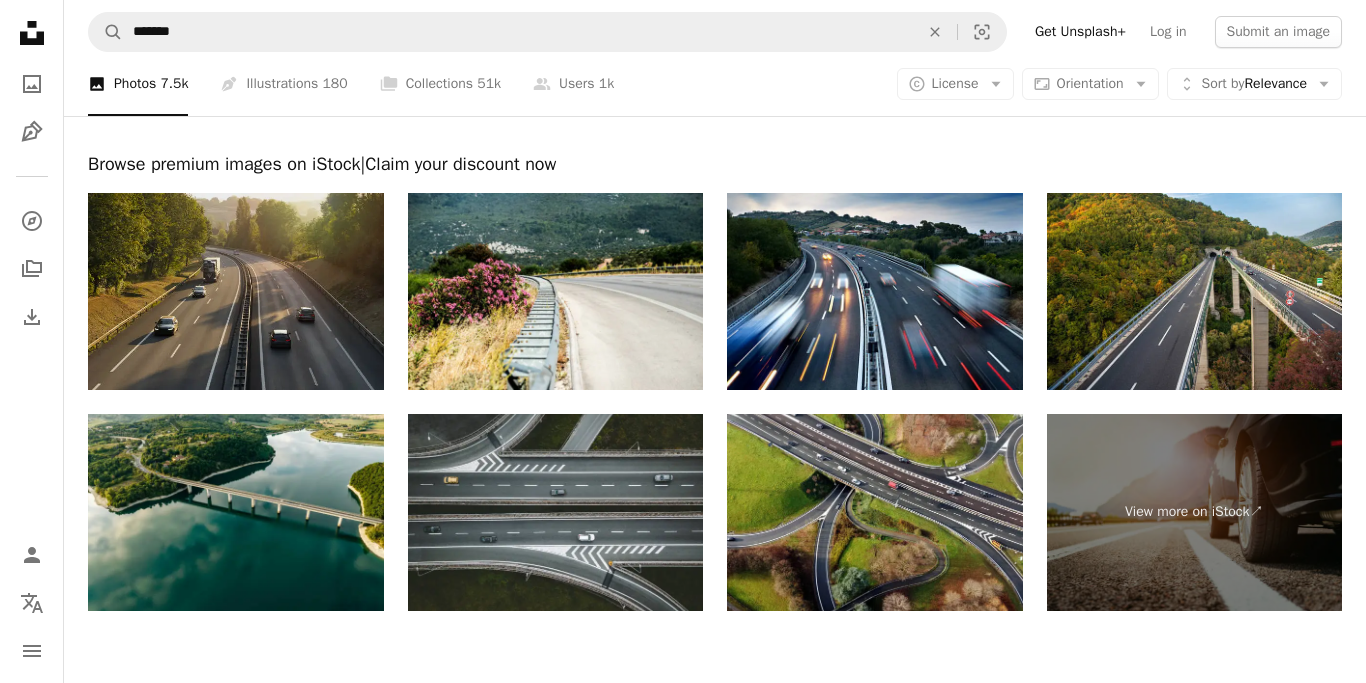 click at bounding box center [236, 291] 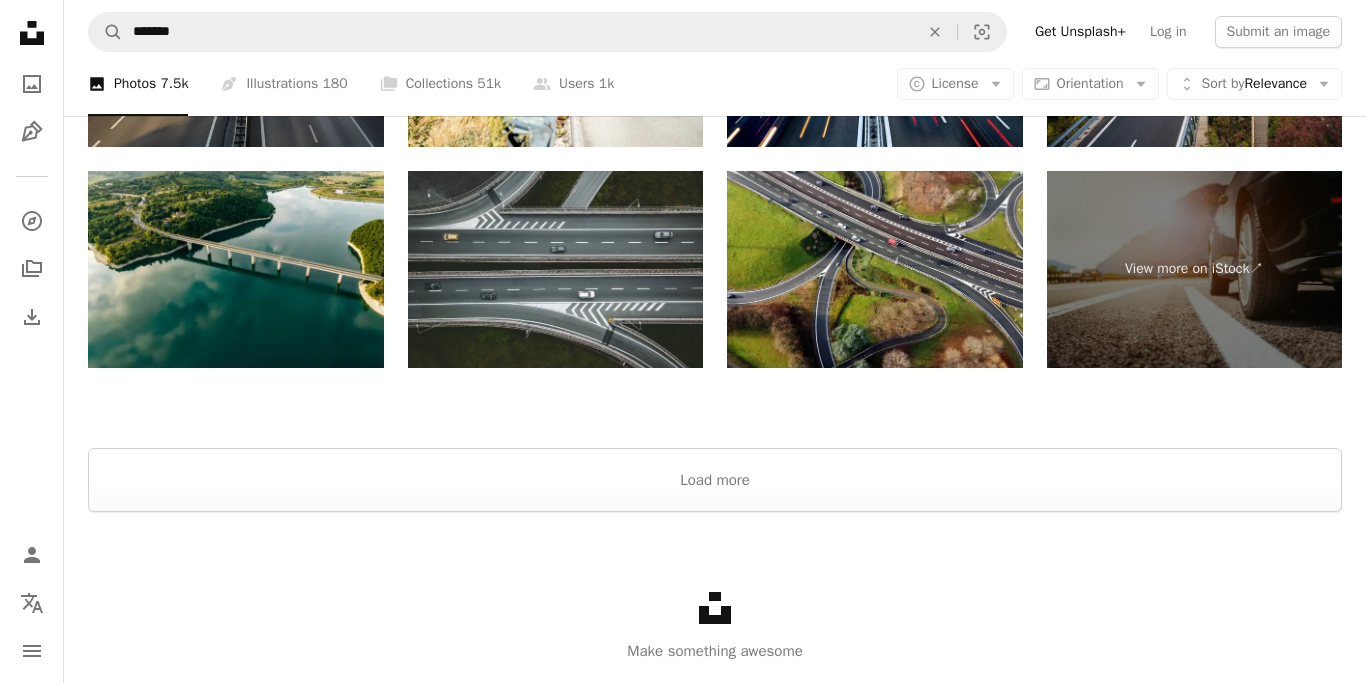 scroll, scrollTop: 7475, scrollLeft: 0, axis: vertical 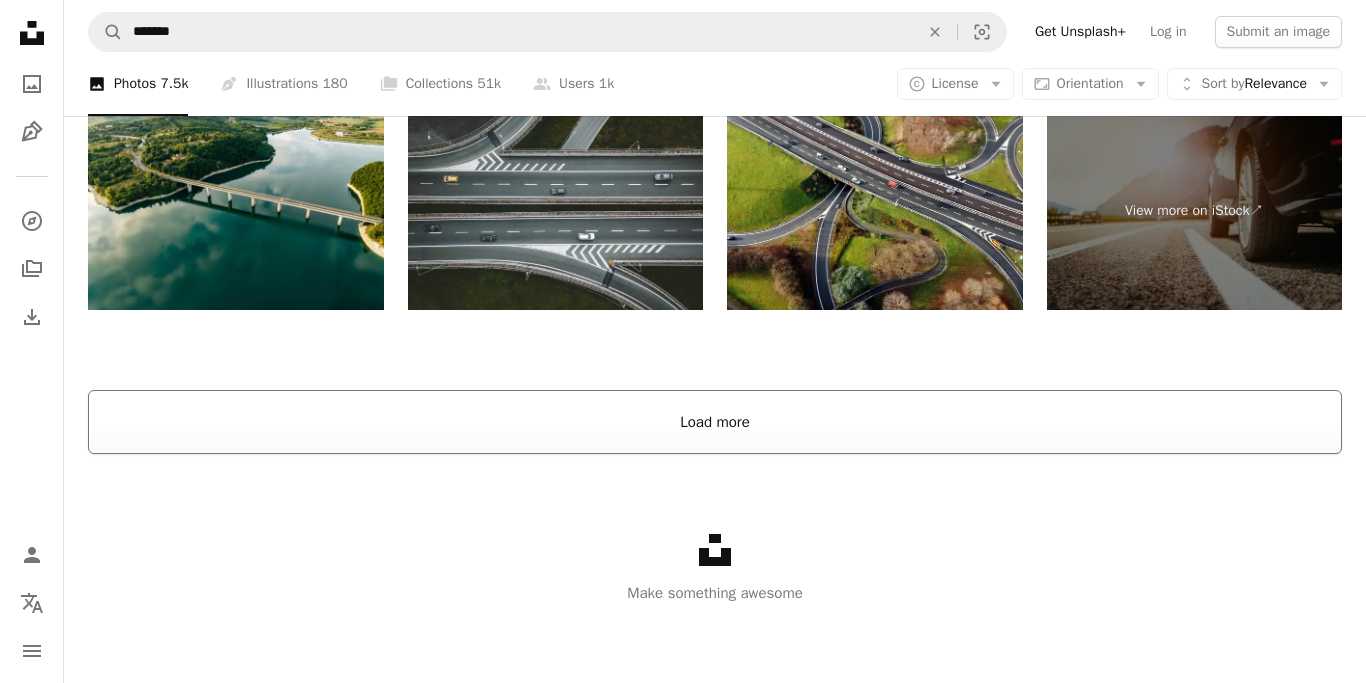 click on "Load more" at bounding box center [715, 422] 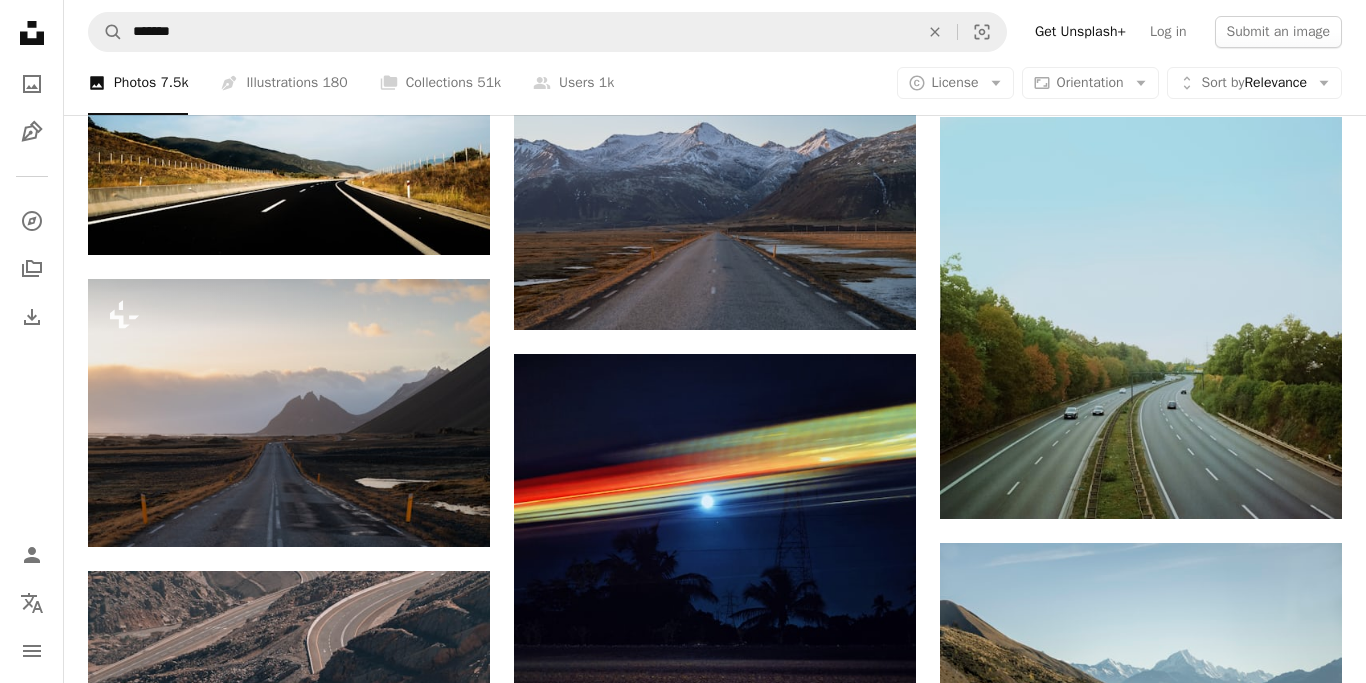 scroll, scrollTop: 15434, scrollLeft: 0, axis: vertical 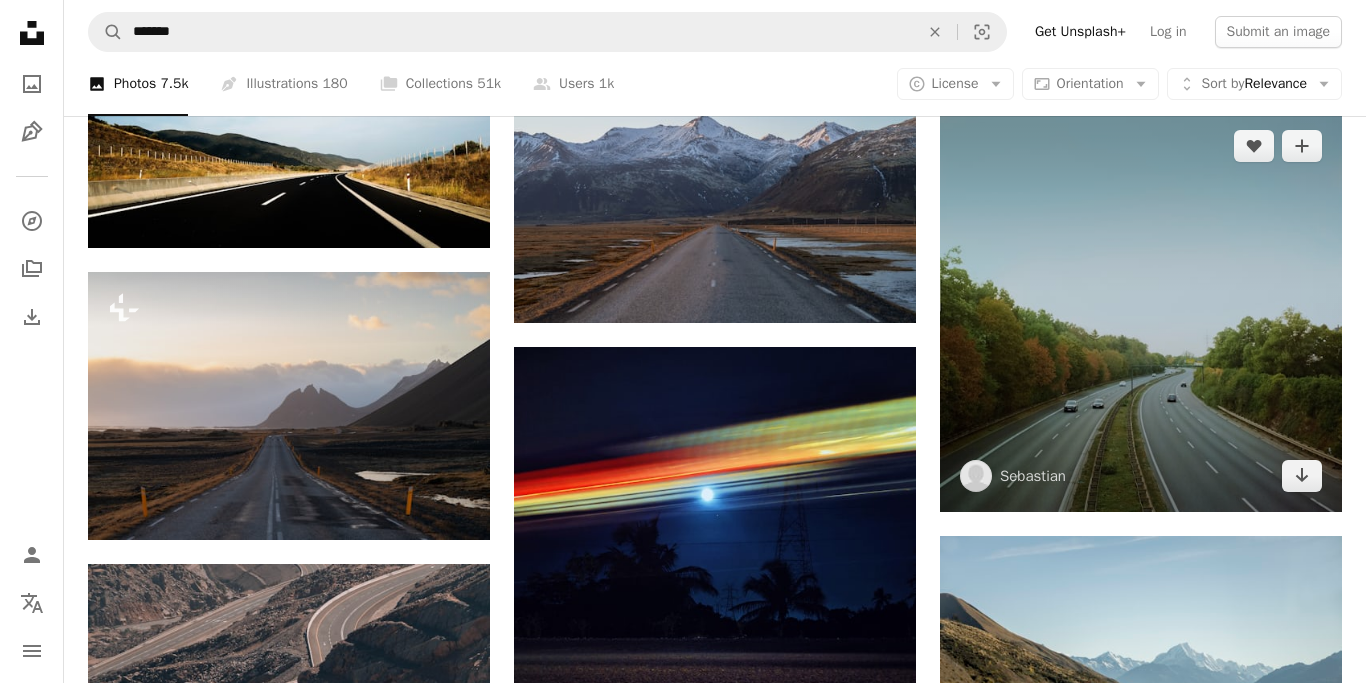 click at bounding box center (1141, 311) 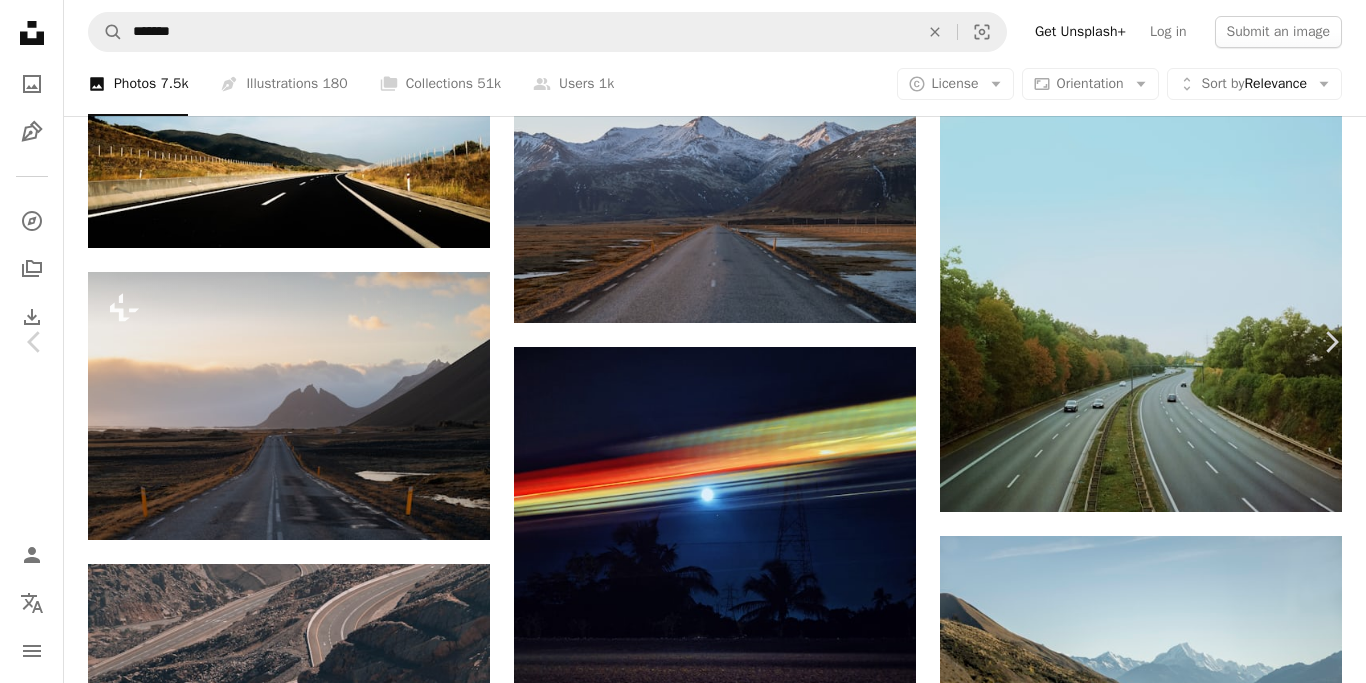 click on "Download free" at bounding box center (1167, 3867) 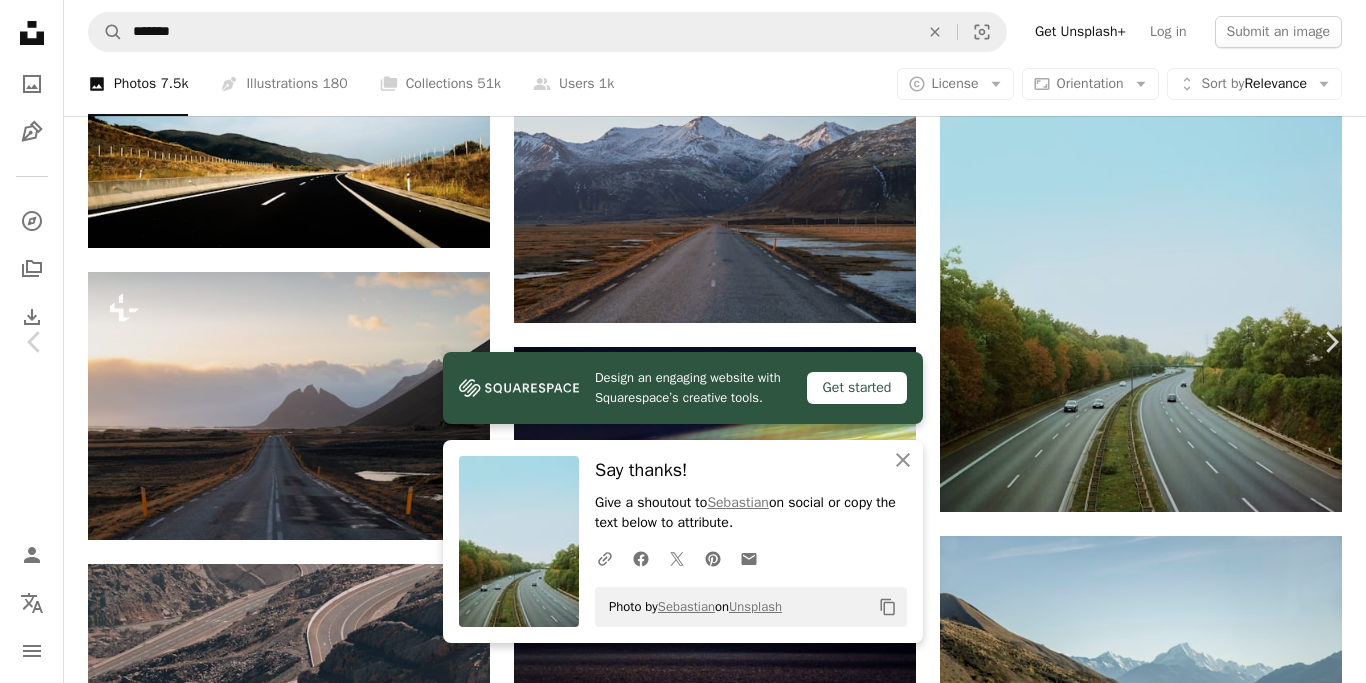 click on "An X shape" at bounding box center [20, 20] 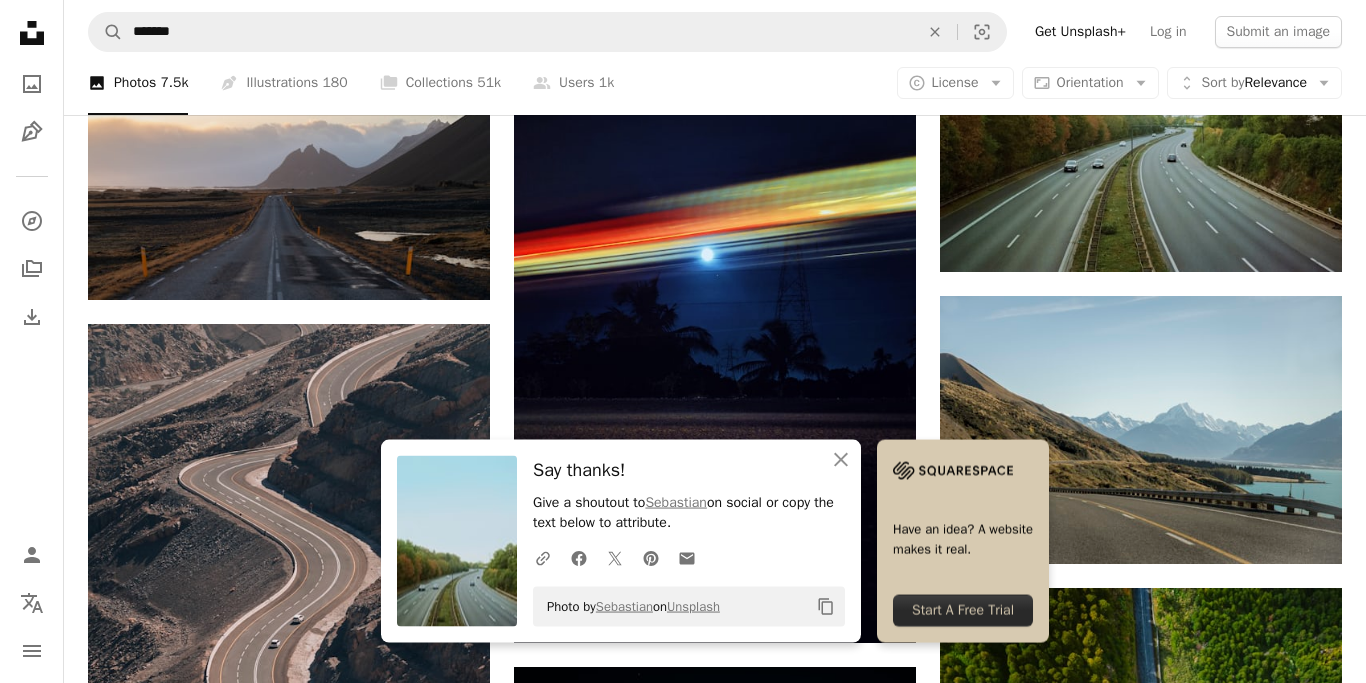 scroll, scrollTop: 15726, scrollLeft: 0, axis: vertical 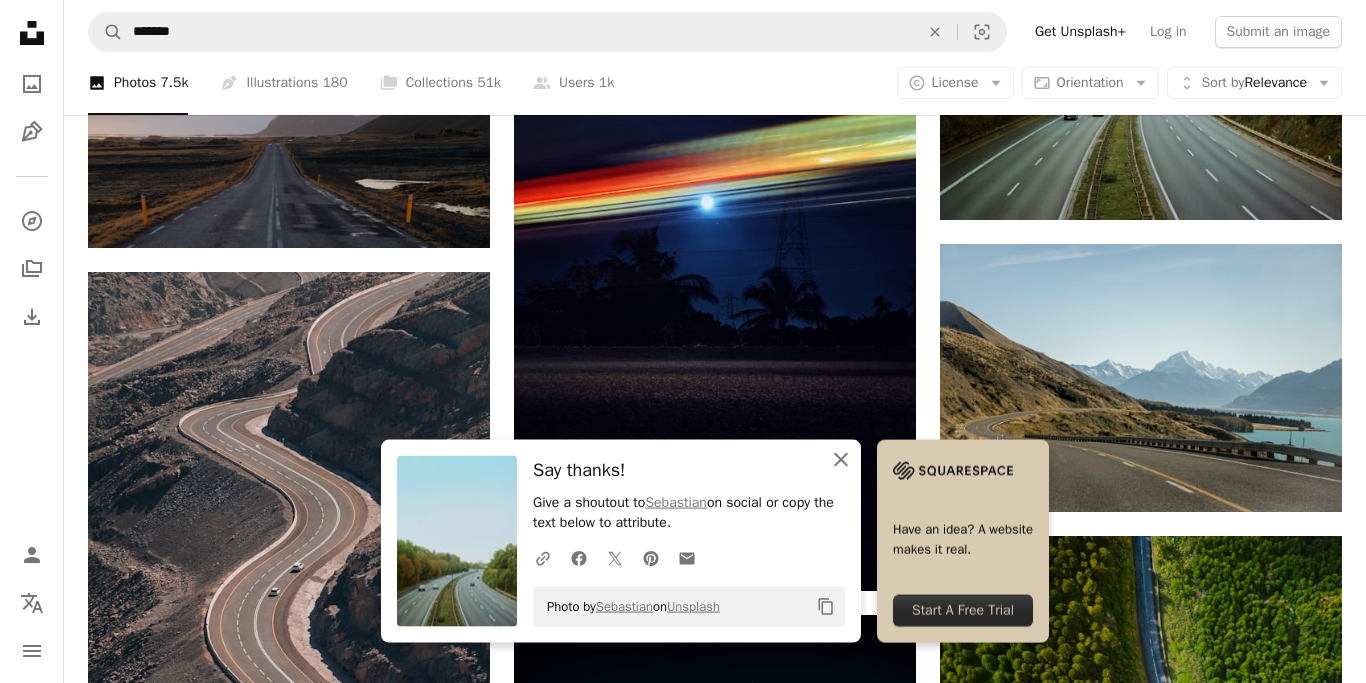 click on "An X shape" 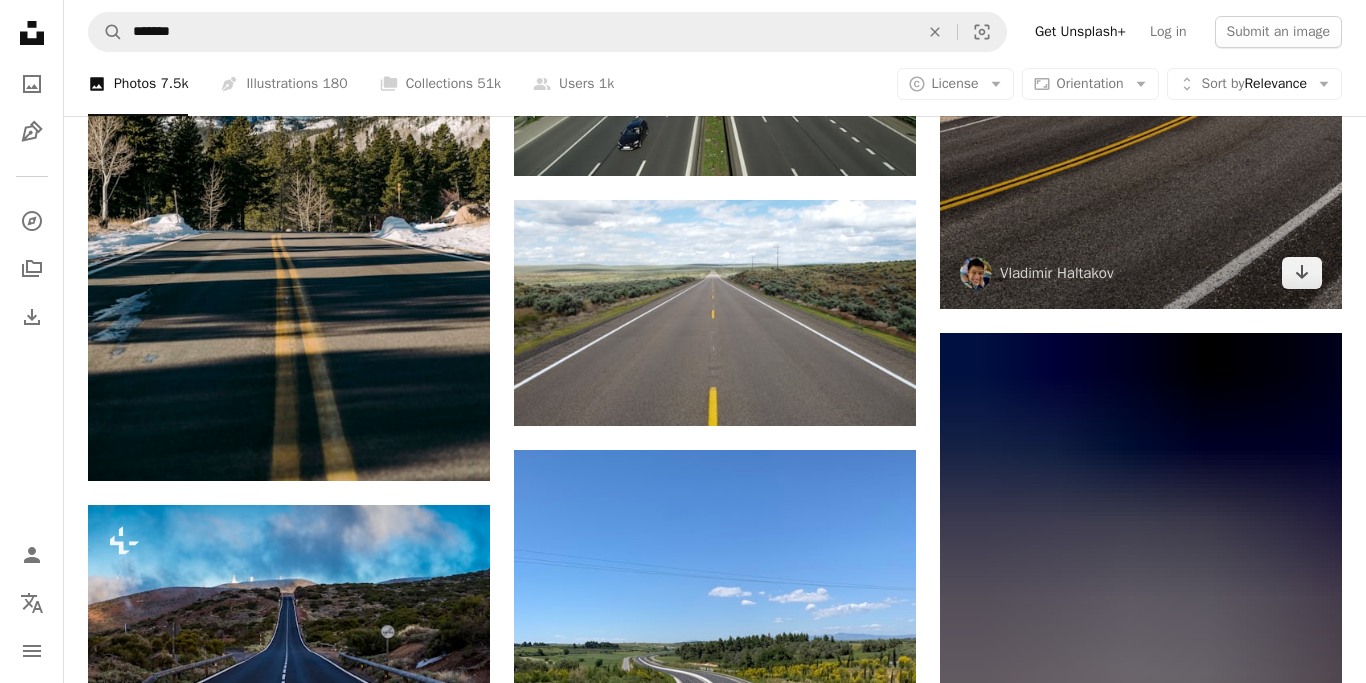 scroll, scrollTop: 22302, scrollLeft: 0, axis: vertical 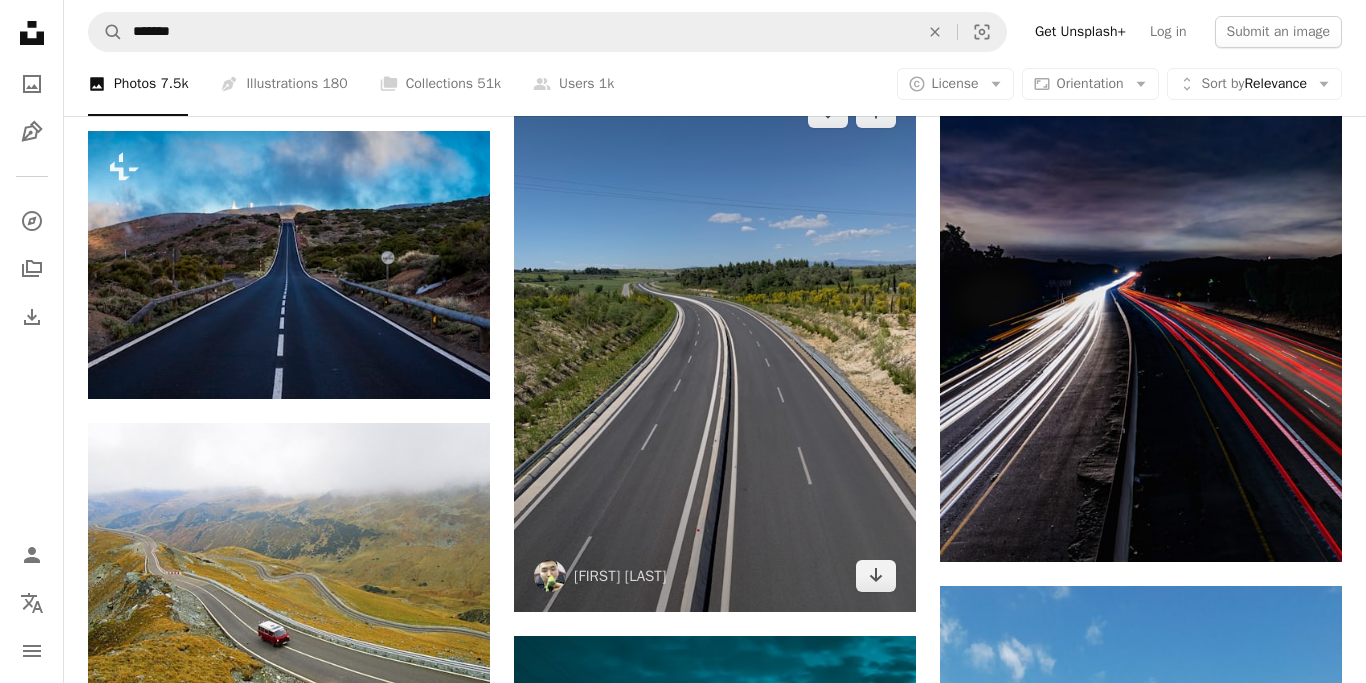 click at bounding box center (715, 344) 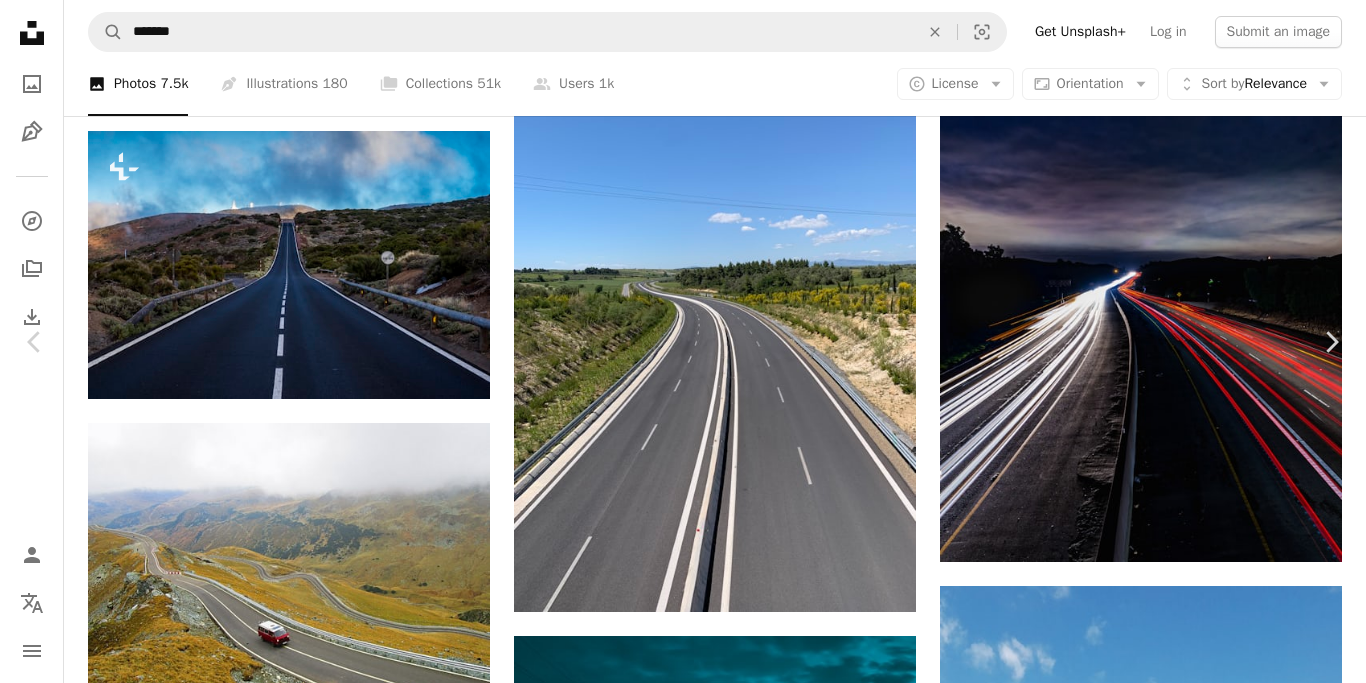 click on "An X shape" at bounding box center (20, 20) 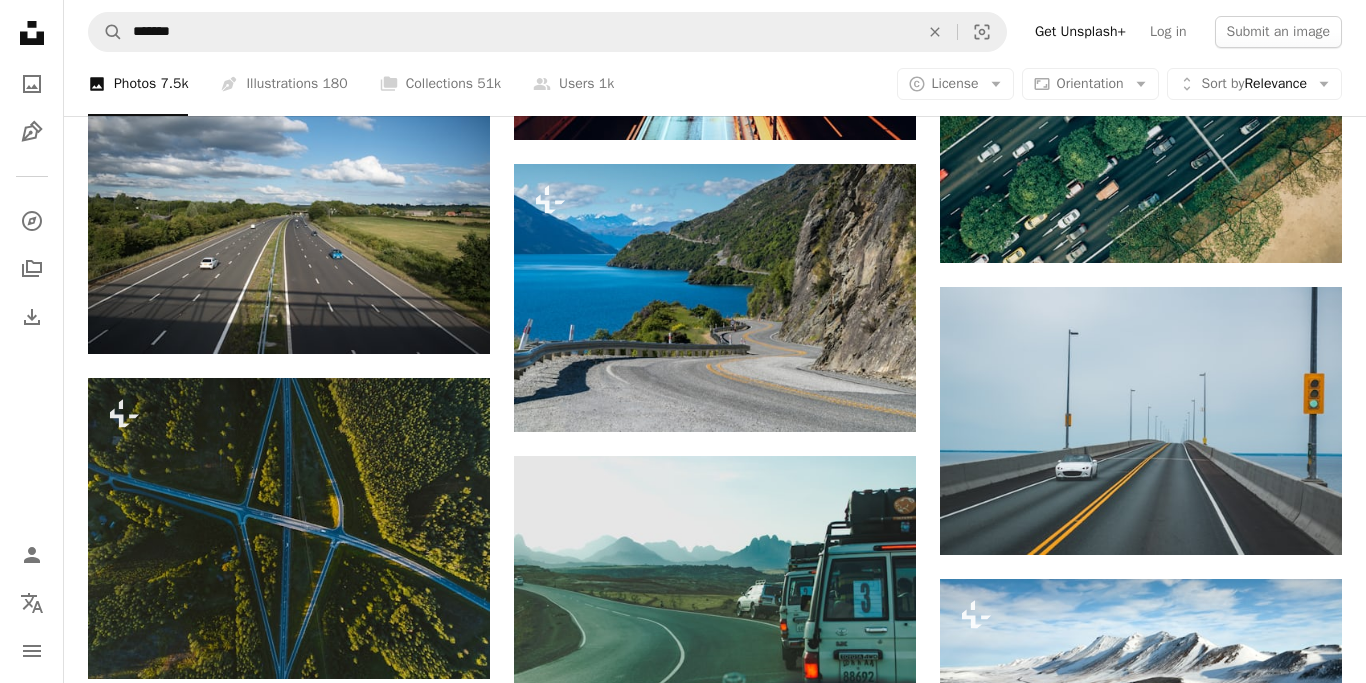 scroll, scrollTop: 29408, scrollLeft: 0, axis: vertical 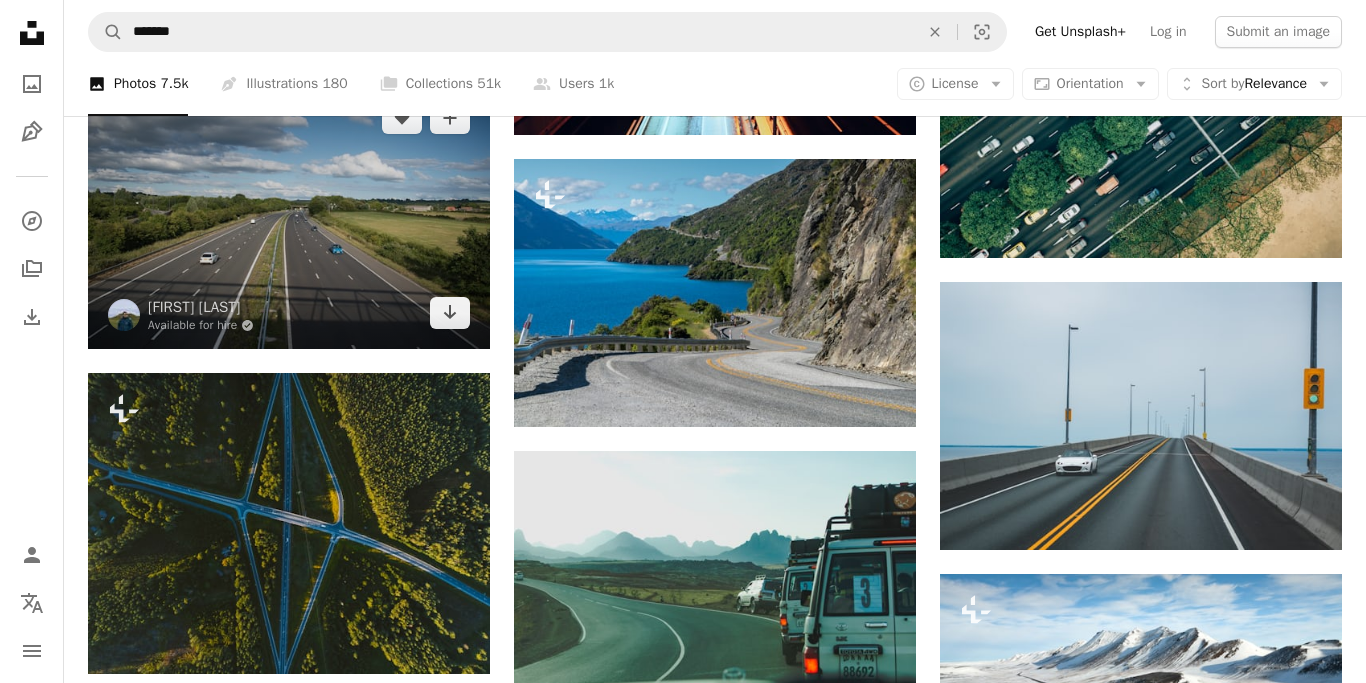 click at bounding box center [289, 216] 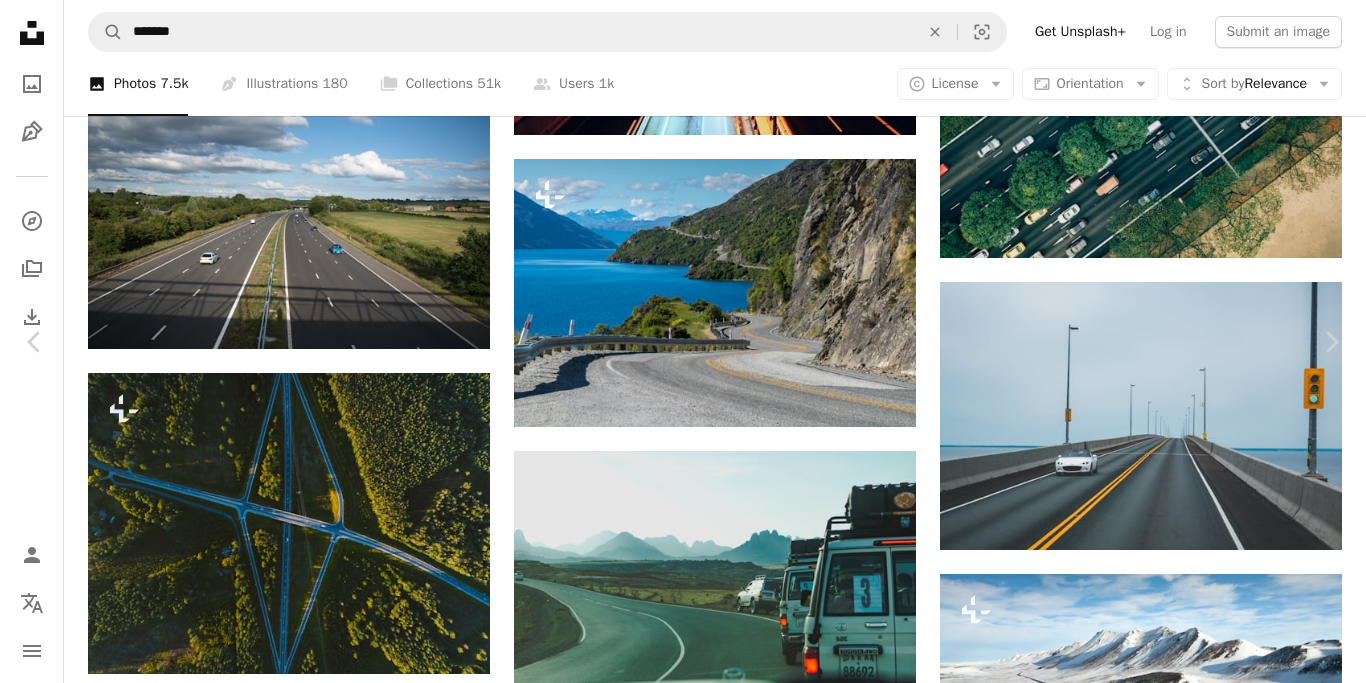 click on "Download free" at bounding box center (1167, 3245) 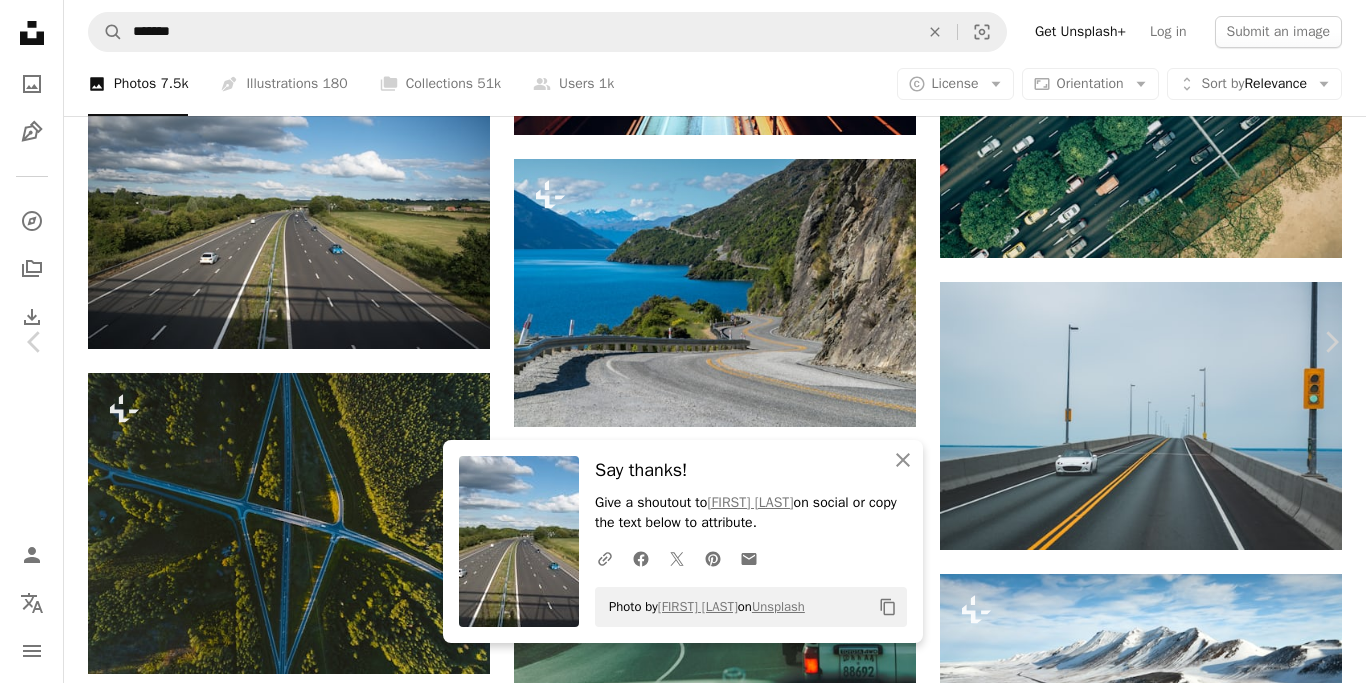 click on "An X shape" at bounding box center [20, 20] 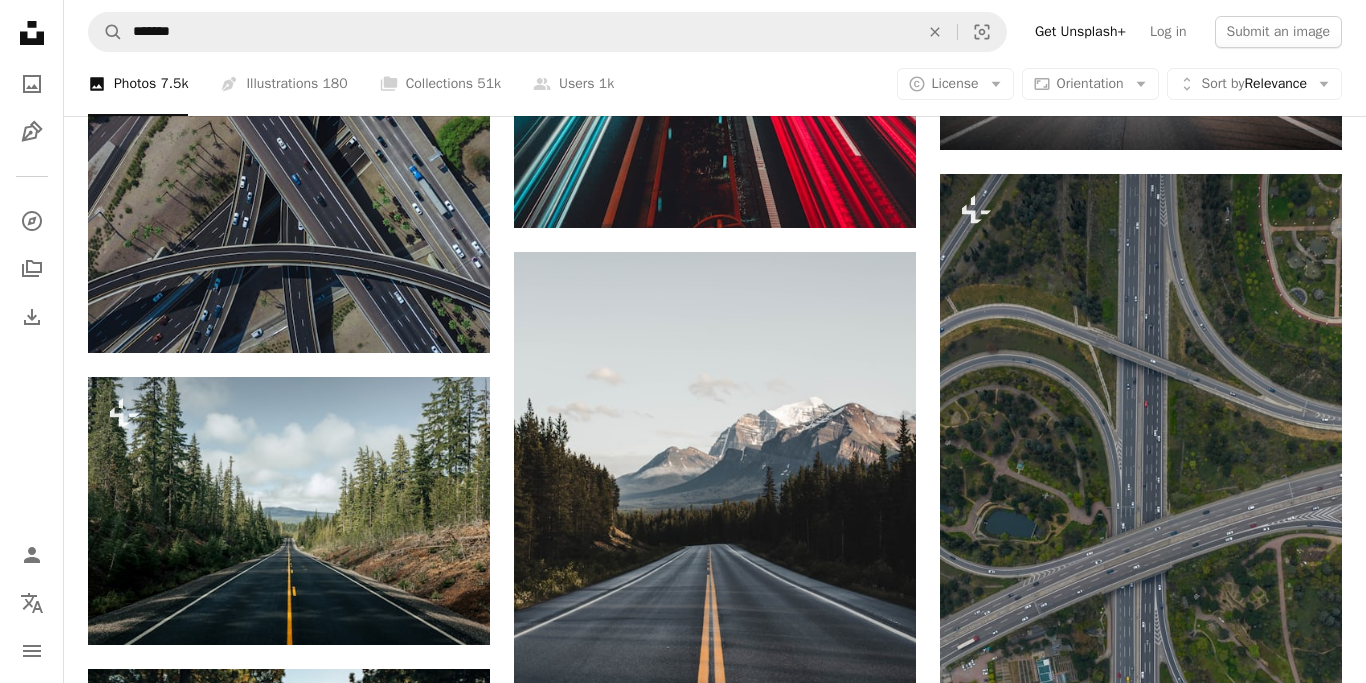 scroll, scrollTop: 0, scrollLeft: 0, axis: both 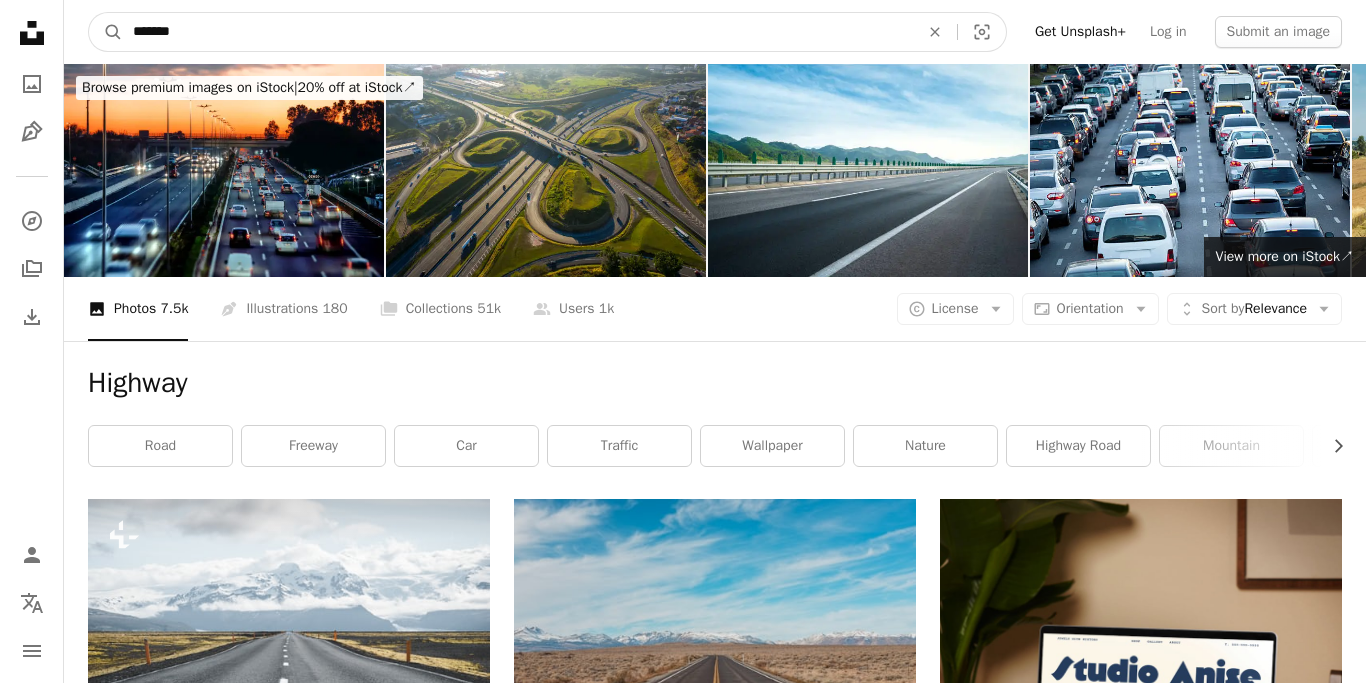 click on "*******" at bounding box center (518, 32) 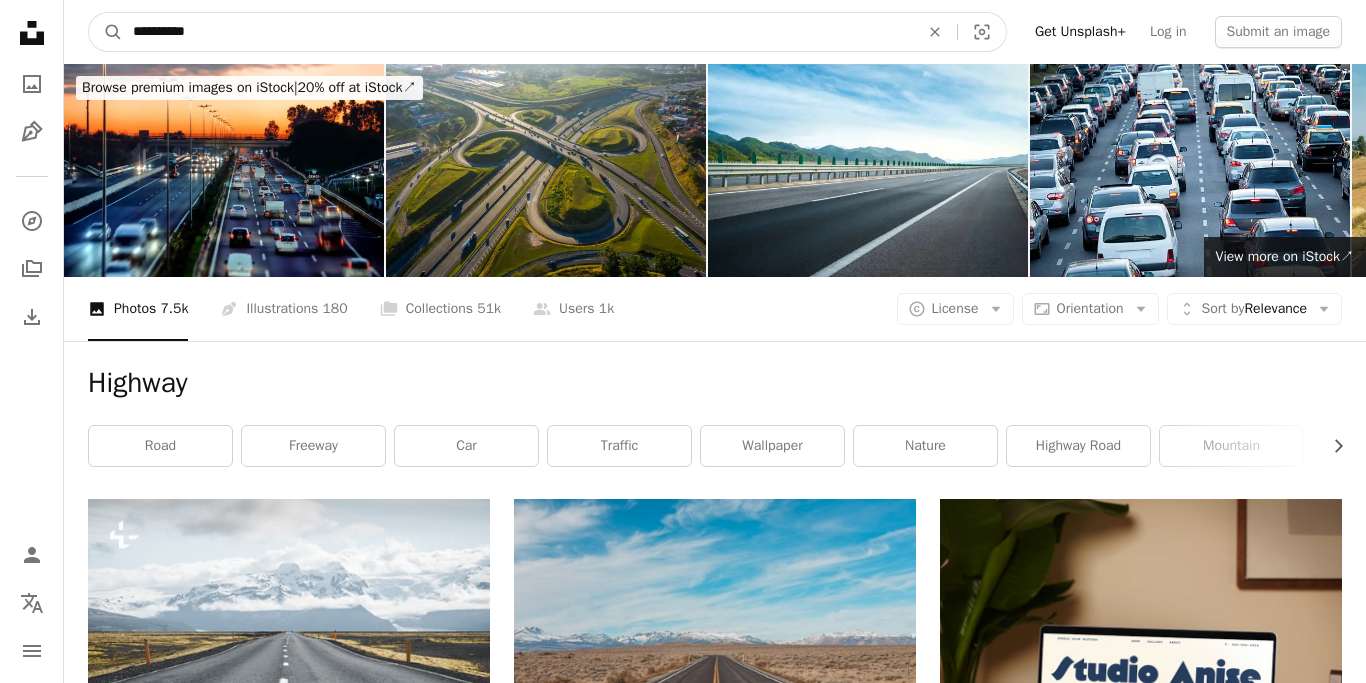 type on "**********" 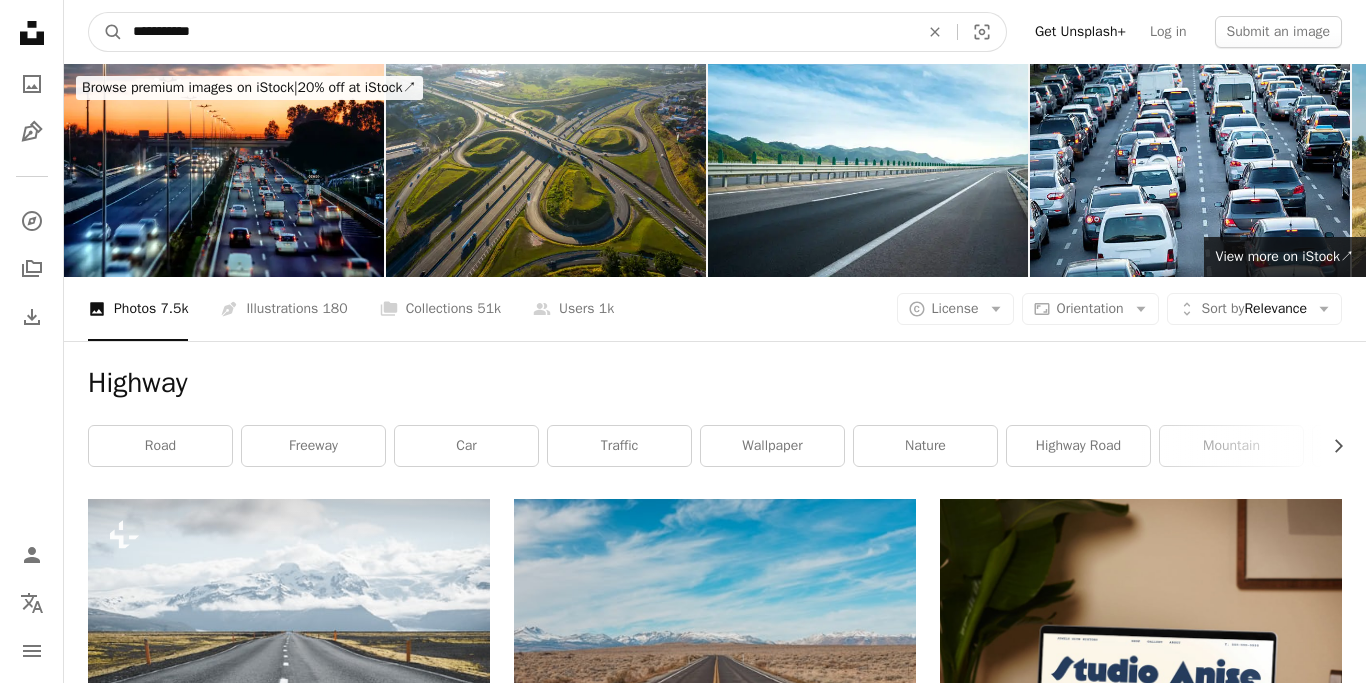 click on "A magnifying glass" at bounding box center (106, 32) 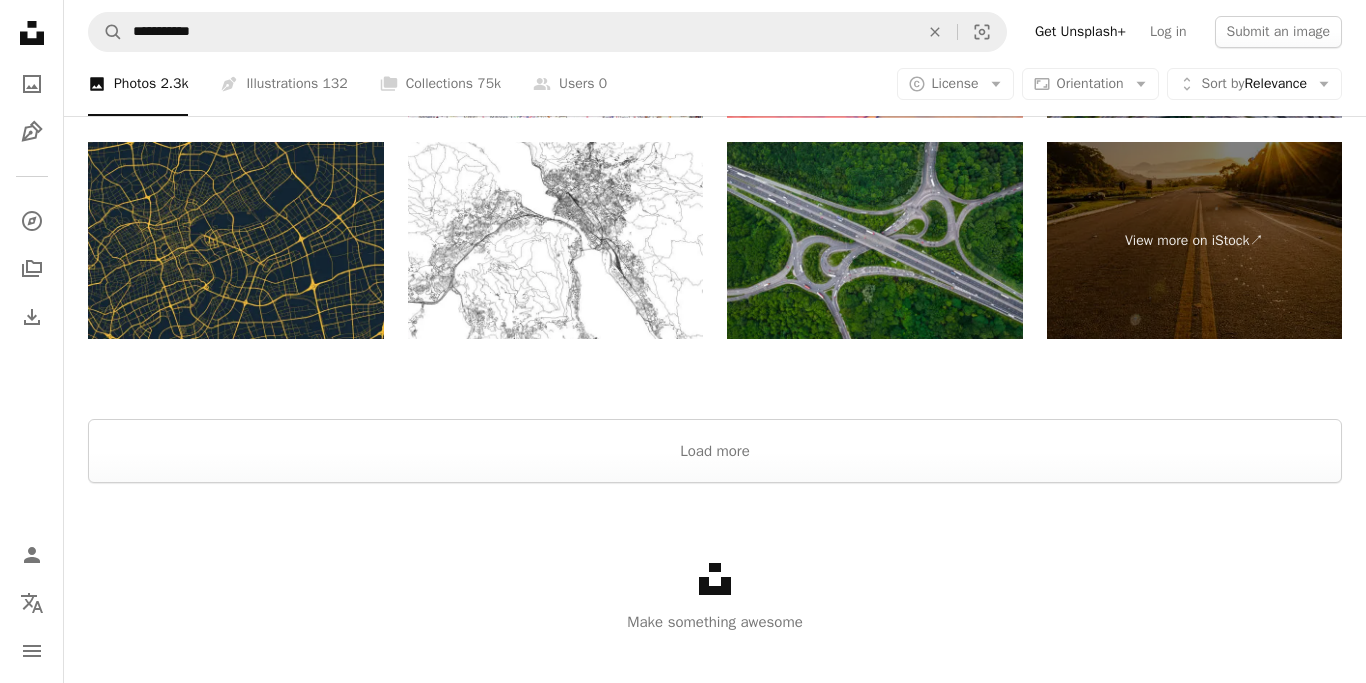 scroll, scrollTop: 4017, scrollLeft: 0, axis: vertical 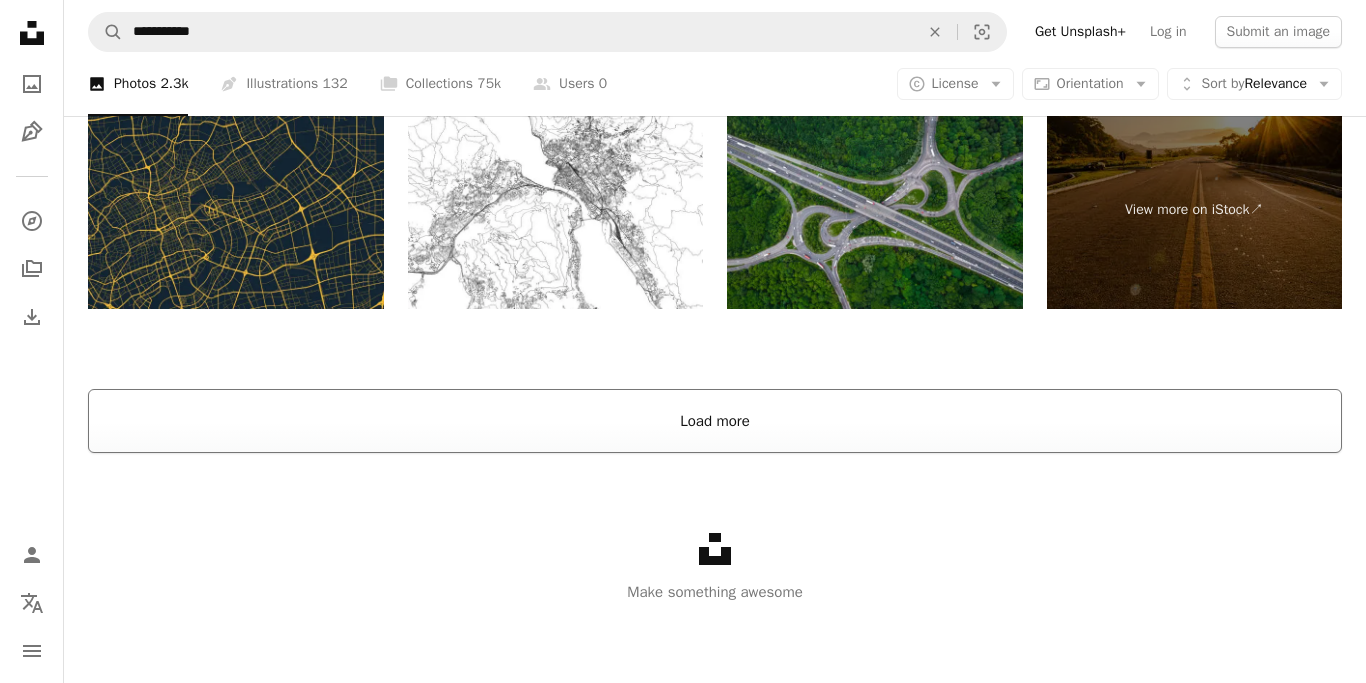 click on "Load more" at bounding box center (715, 421) 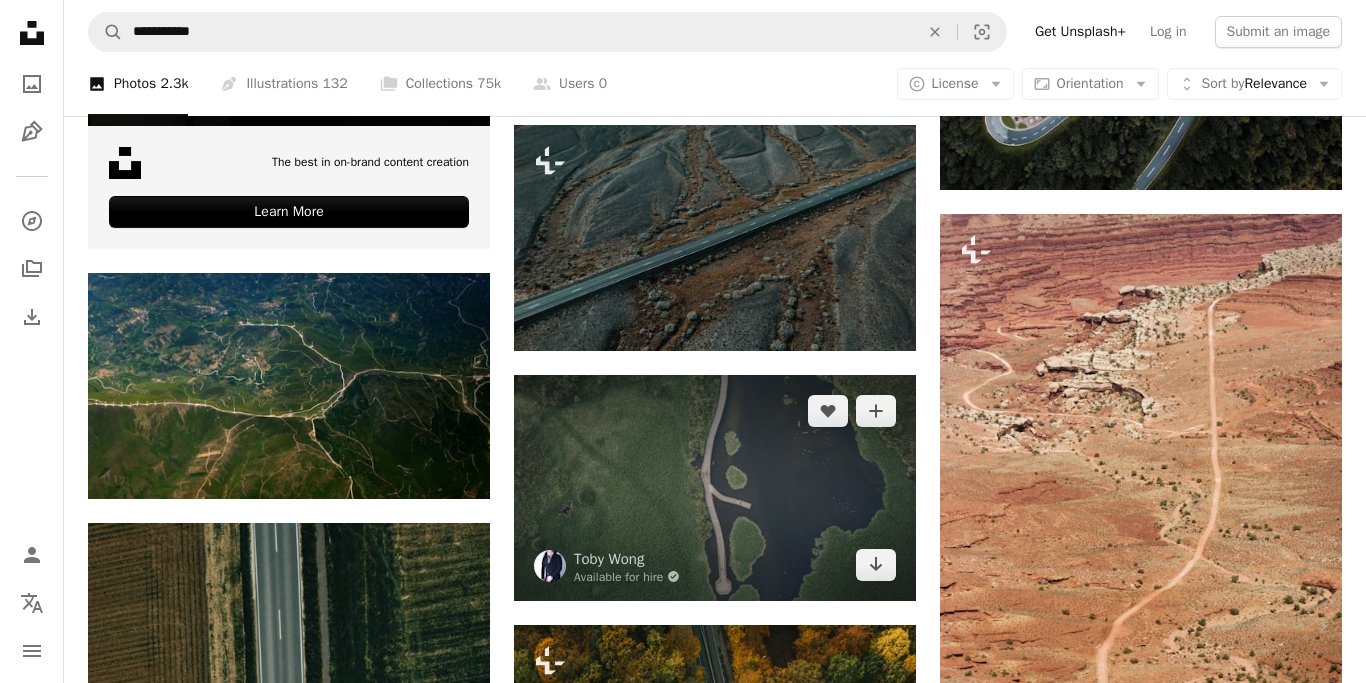 scroll, scrollTop: 4720, scrollLeft: 0, axis: vertical 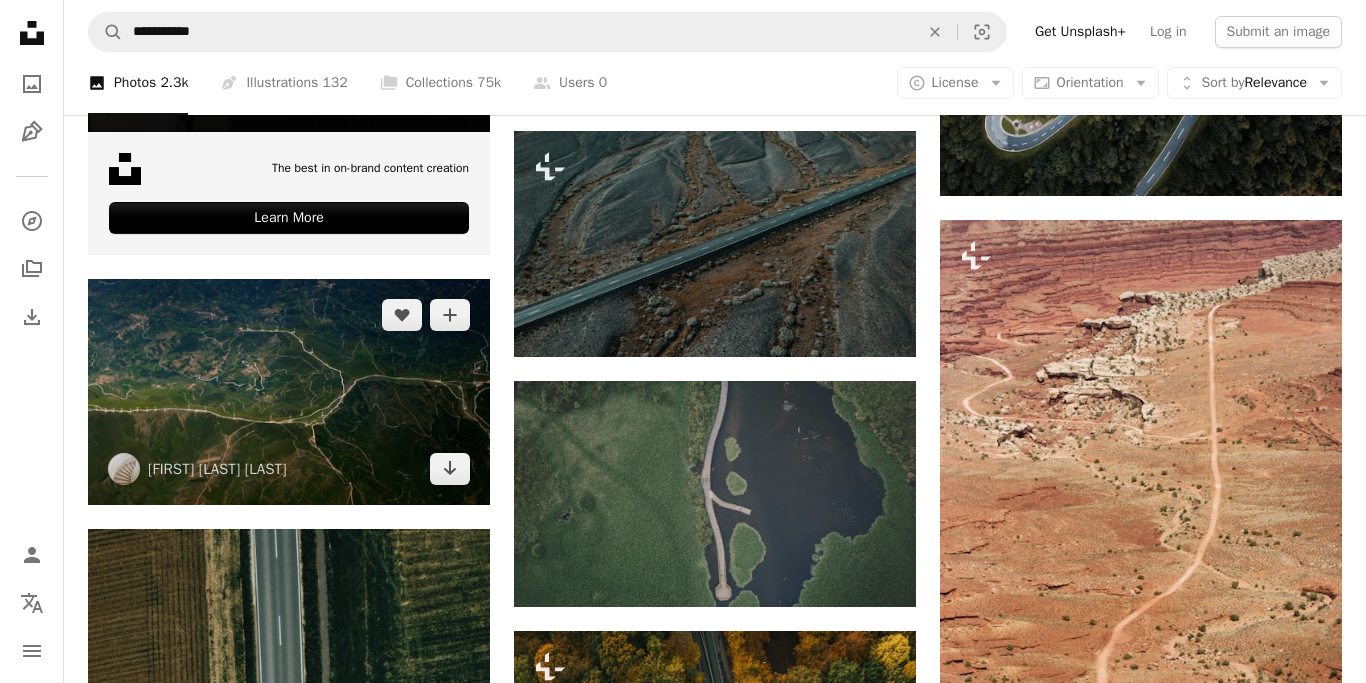 click at bounding box center [289, 392] 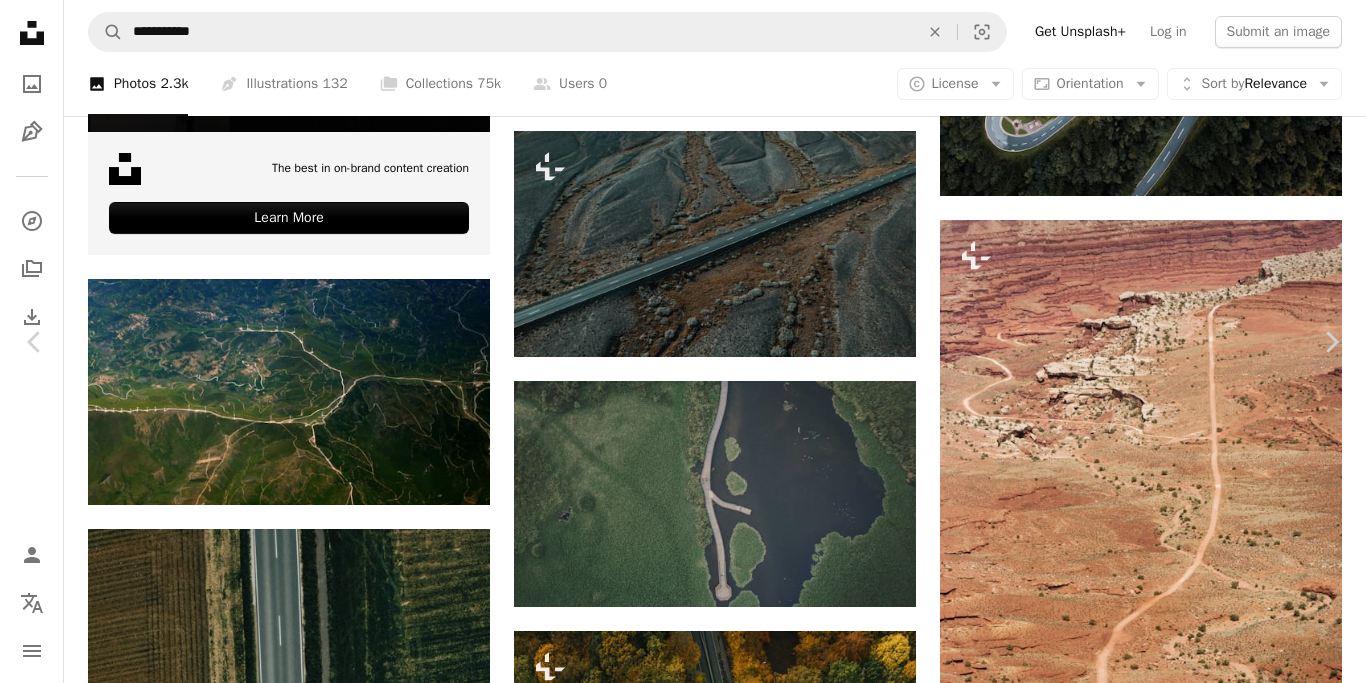 click on "An X shape" at bounding box center [20, 20] 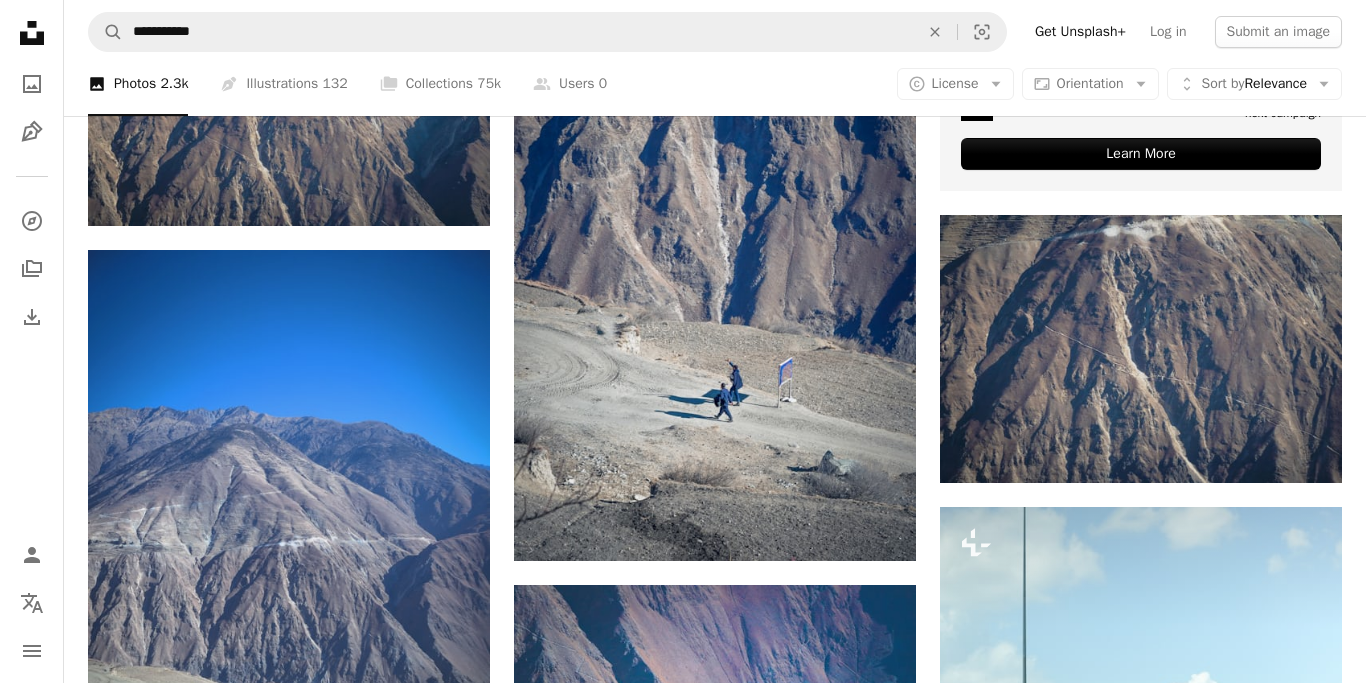 scroll, scrollTop: 0, scrollLeft: 0, axis: both 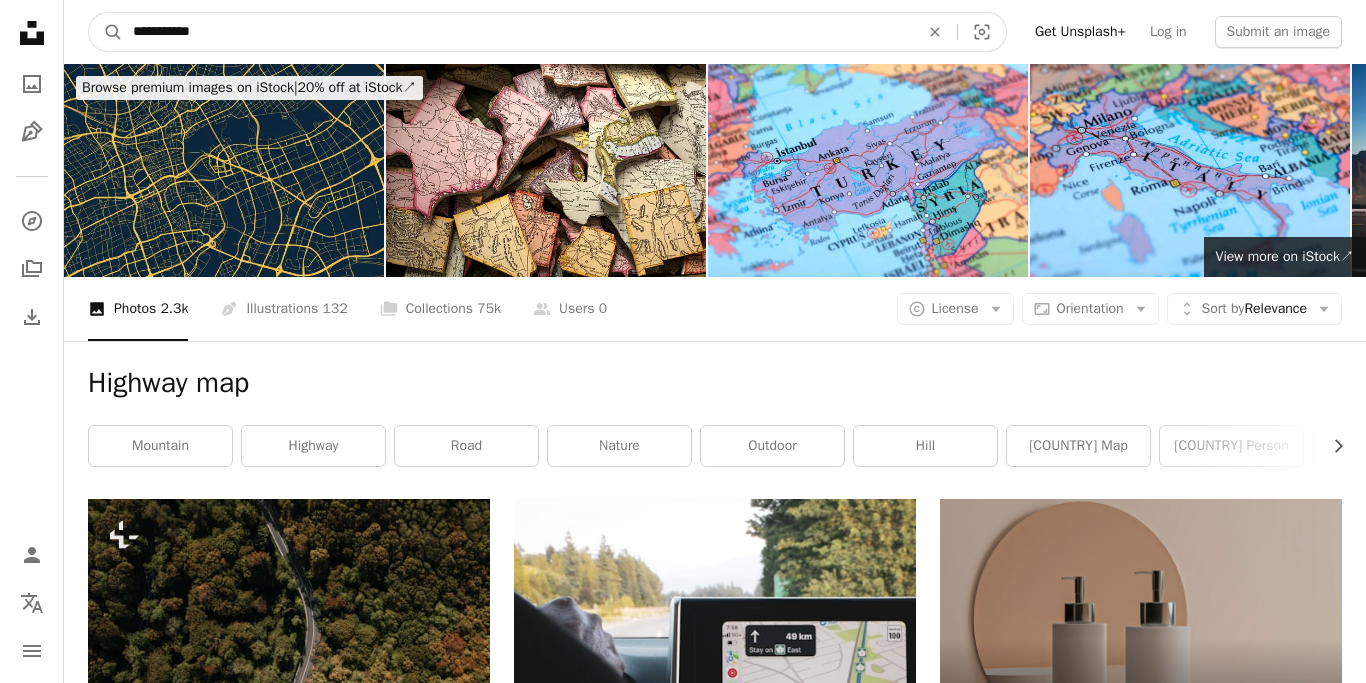 click on "**********" at bounding box center (518, 32) 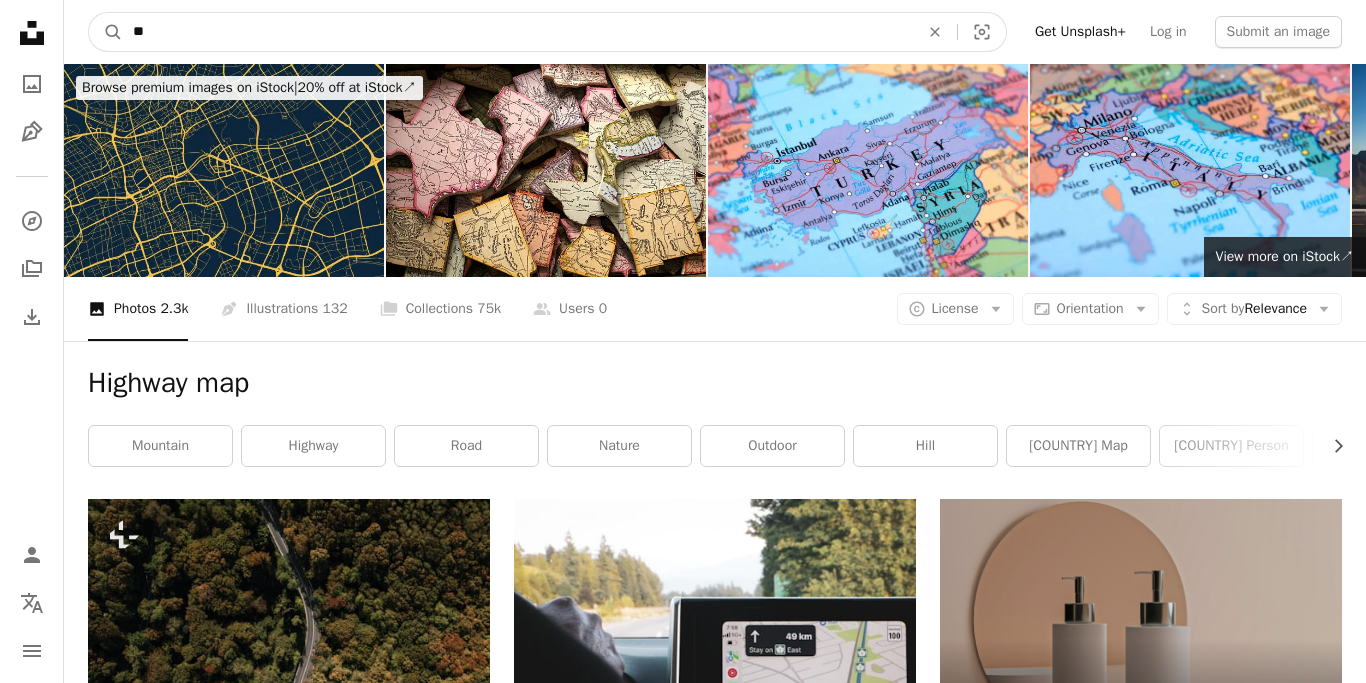 type on "*" 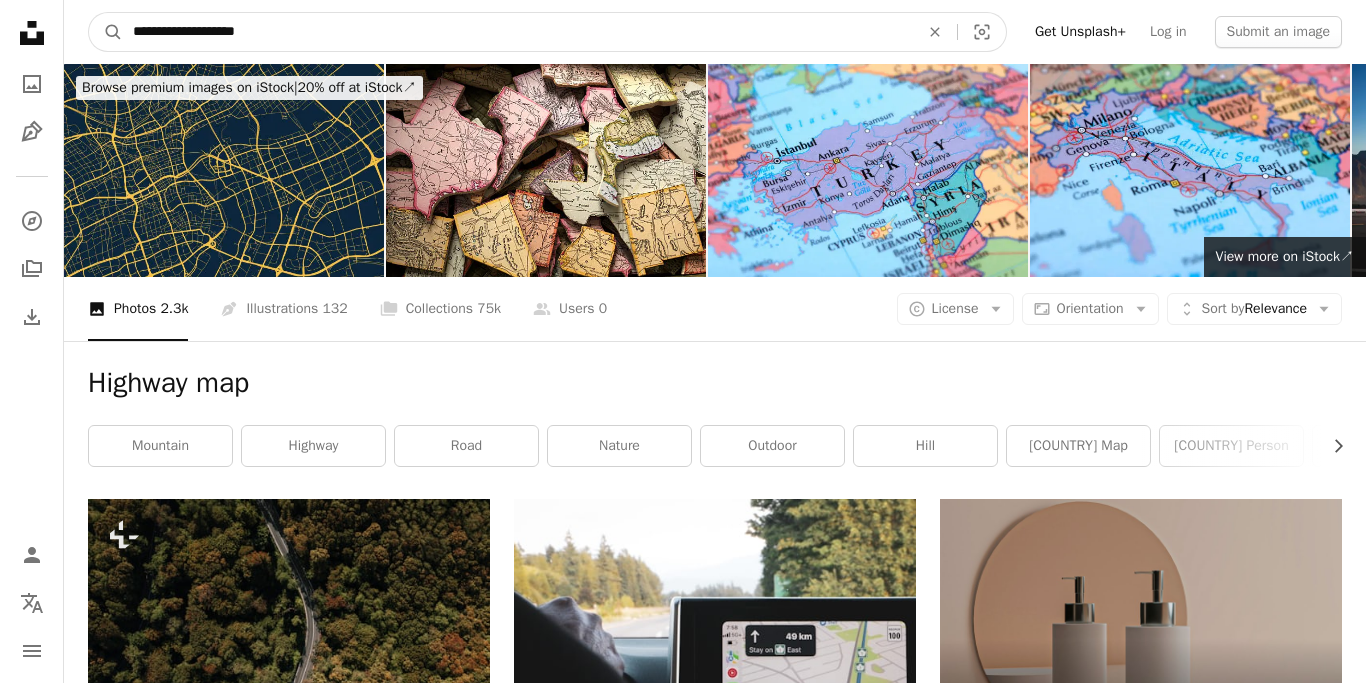 type on "**********" 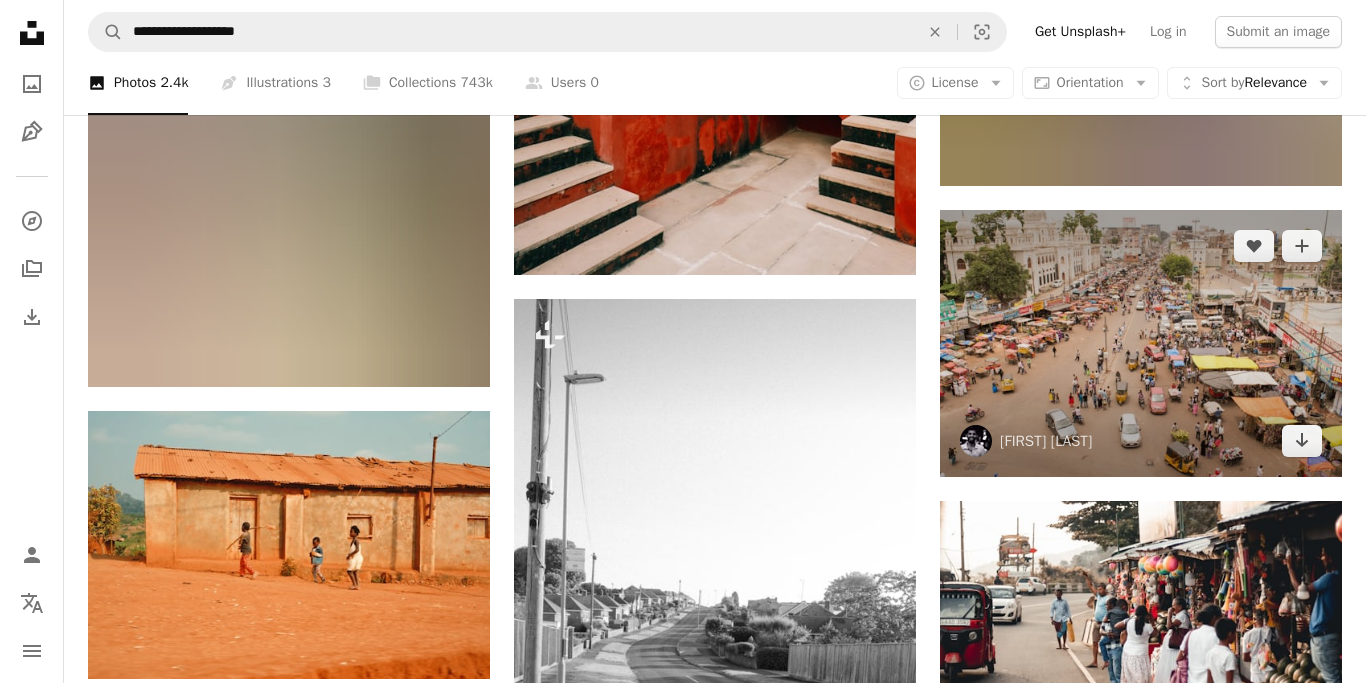 scroll, scrollTop: 1455, scrollLeft: 0, axis: vertical 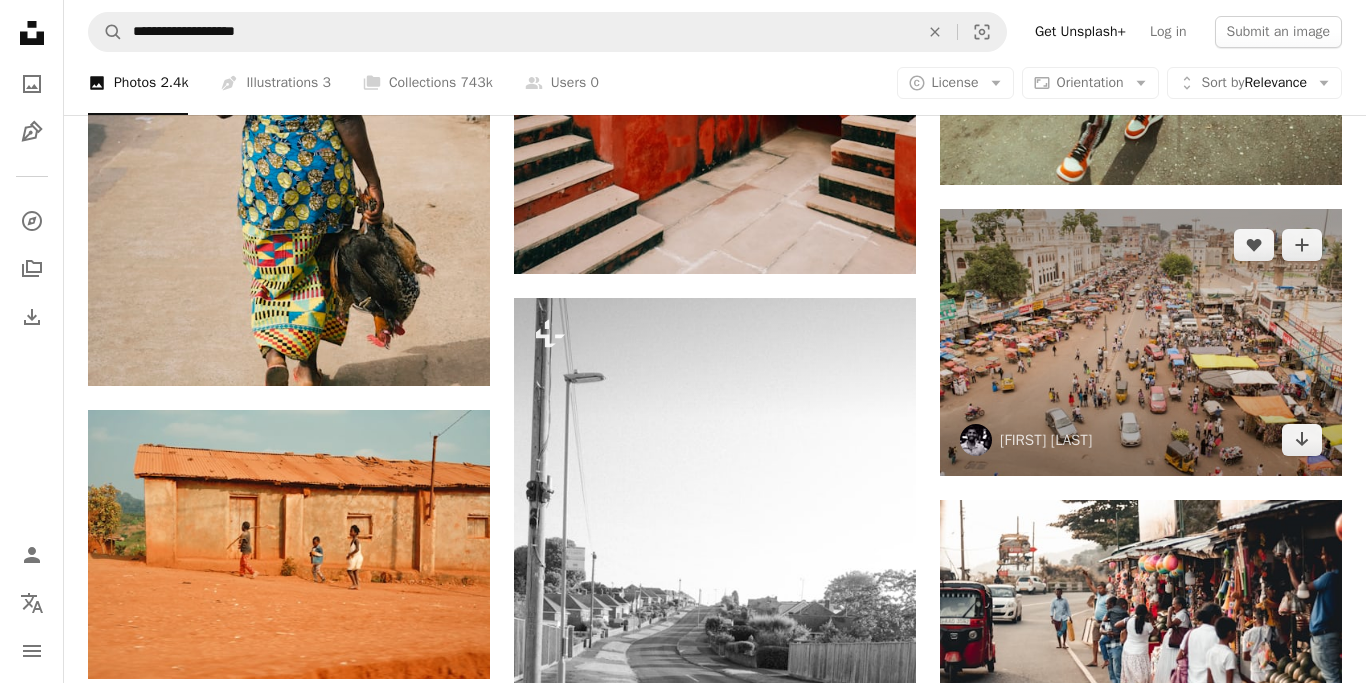 click at bounding box center (1141, 342) 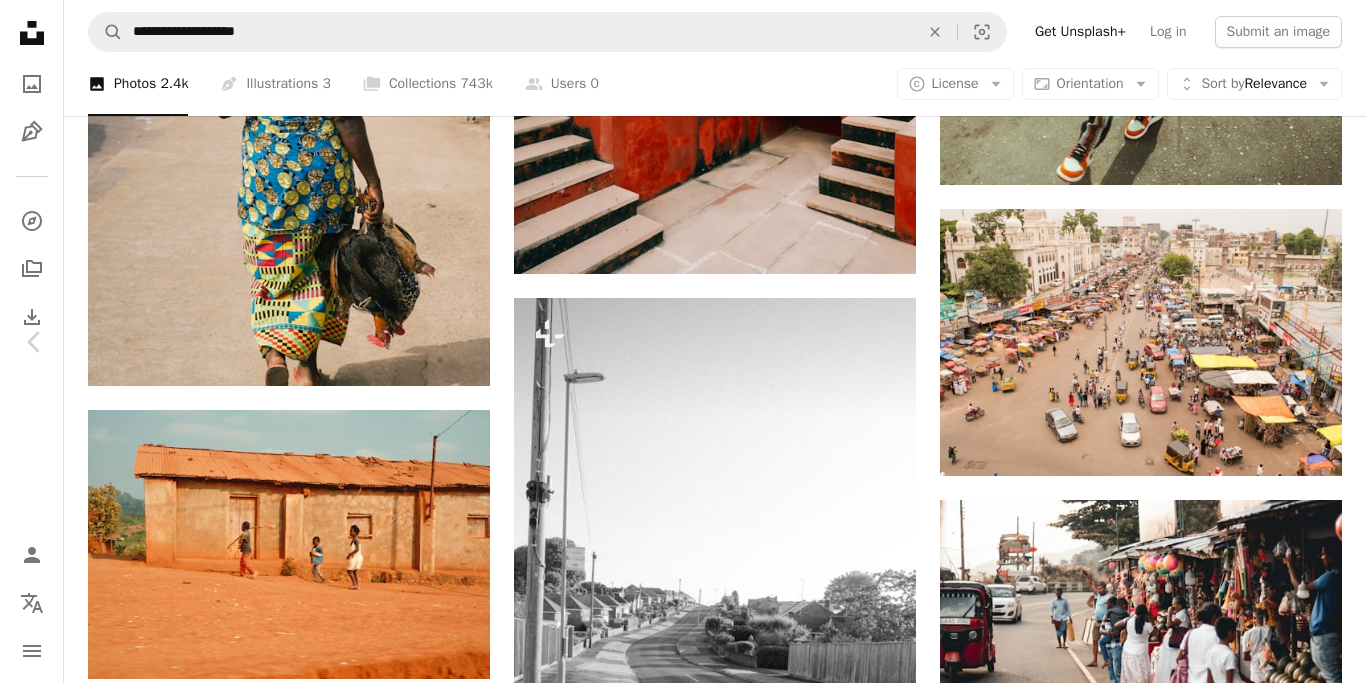 click on "An X shape" at bounding box center (20, 20) 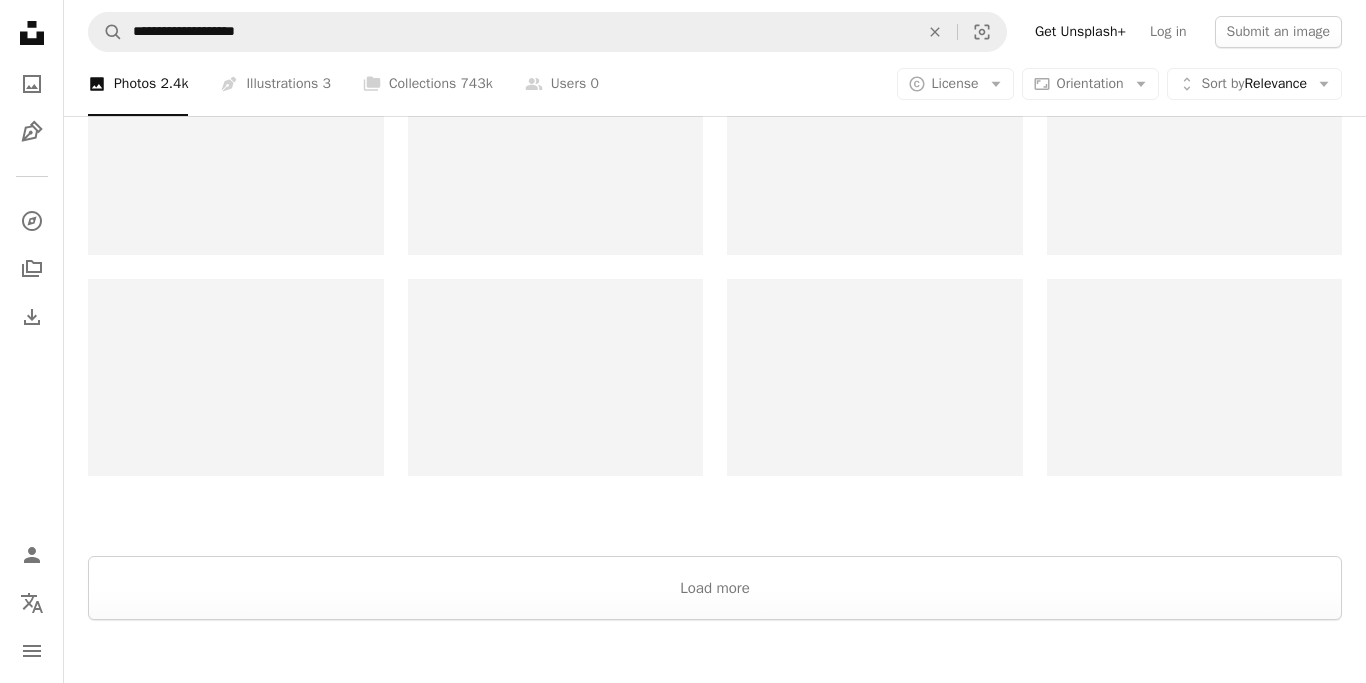 scroll, scrollTop: 4217, scrollLeft: 0, axis: vertical 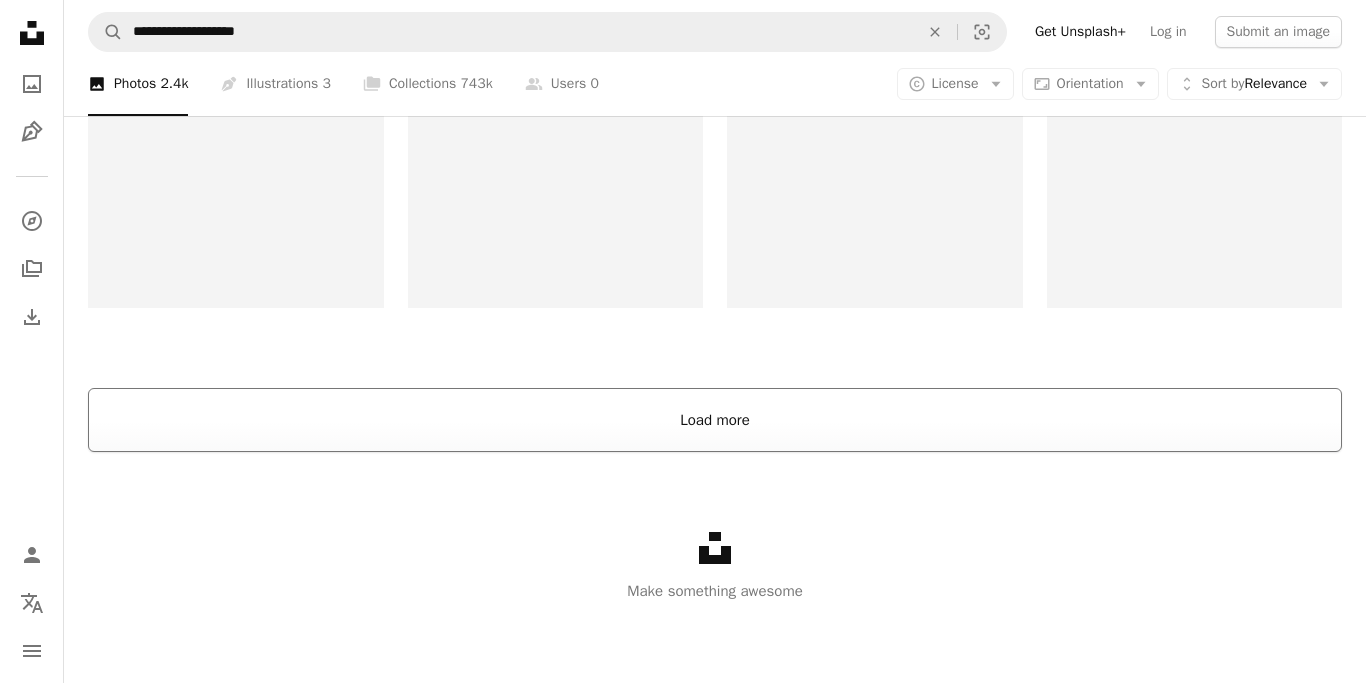 click on "Load more" at bounding box center (715, 420) 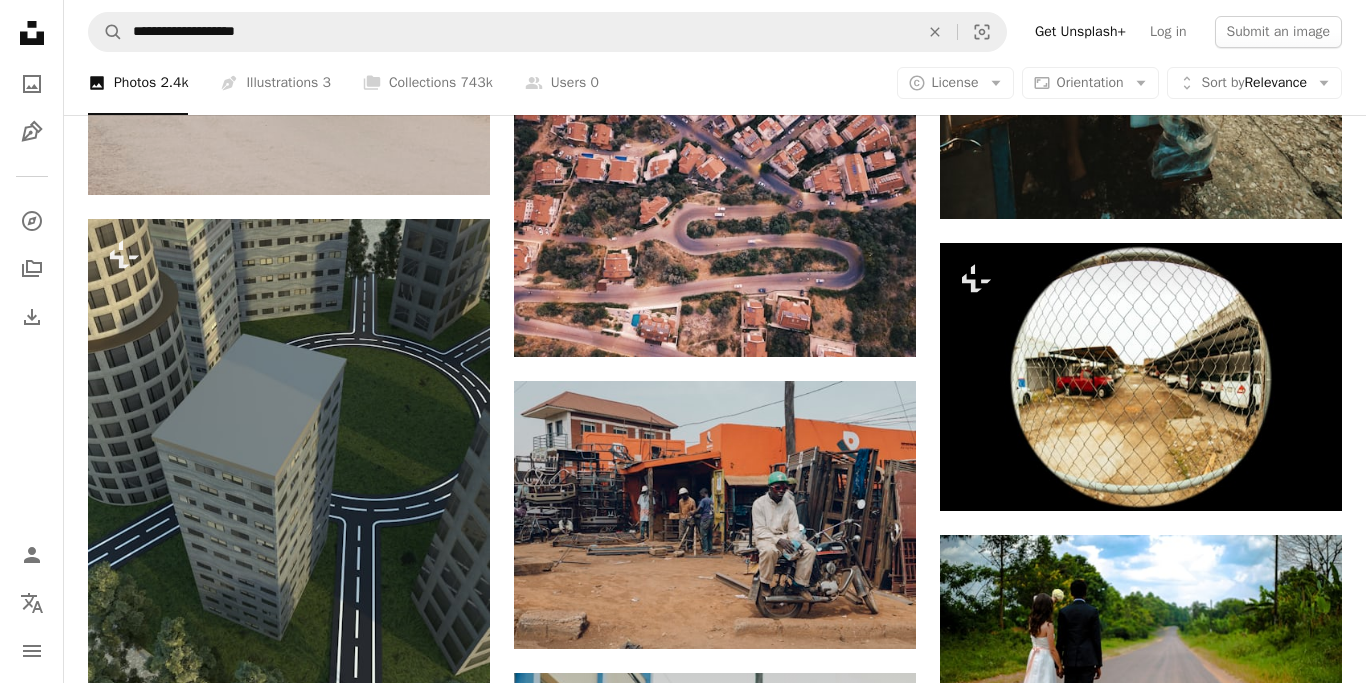 scroll, scrollTop: 3132, scrollLeft: 0, axis: vertical 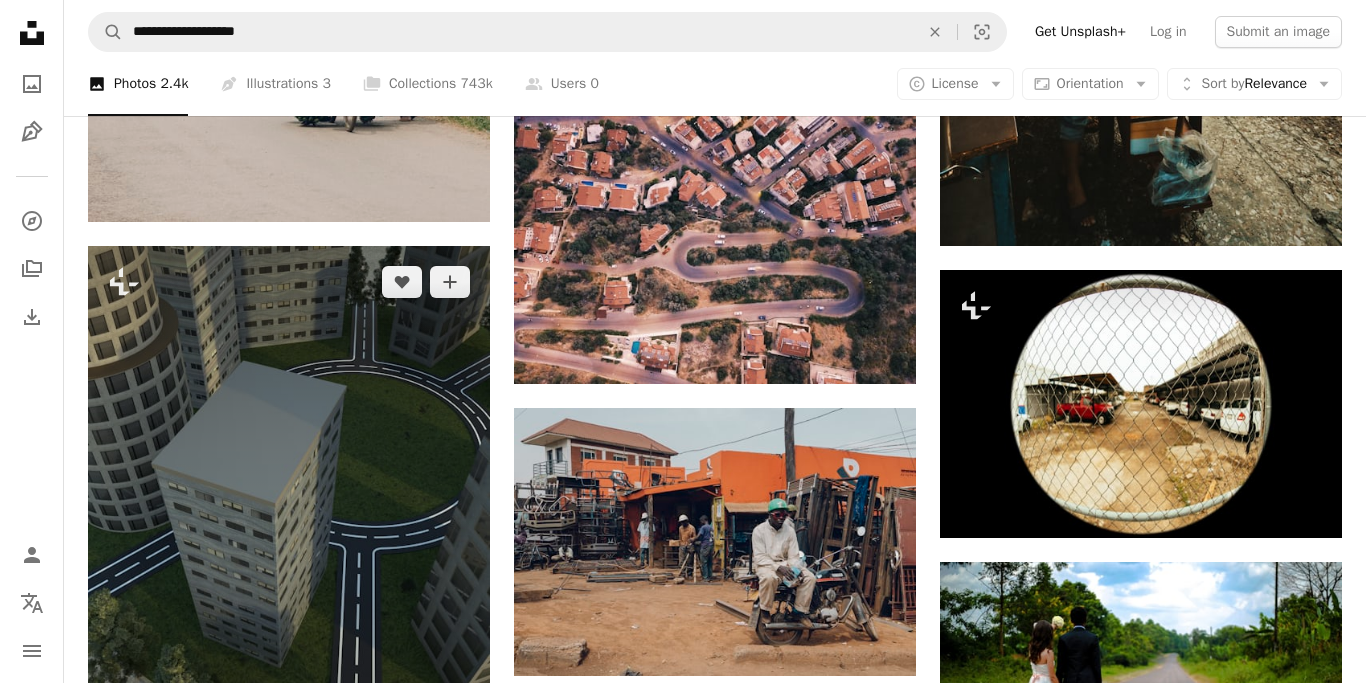 click at bounding box center [289, 514] 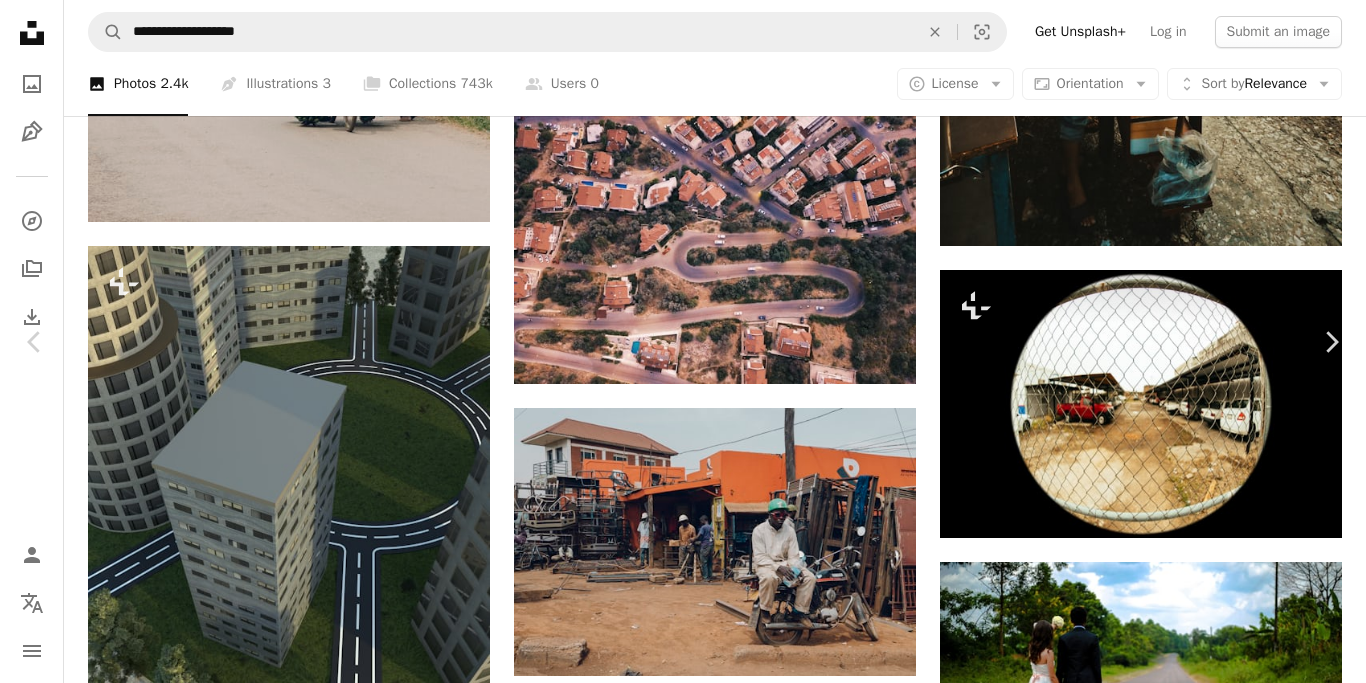 click on "An X shape" at bounding box center [20, 20] 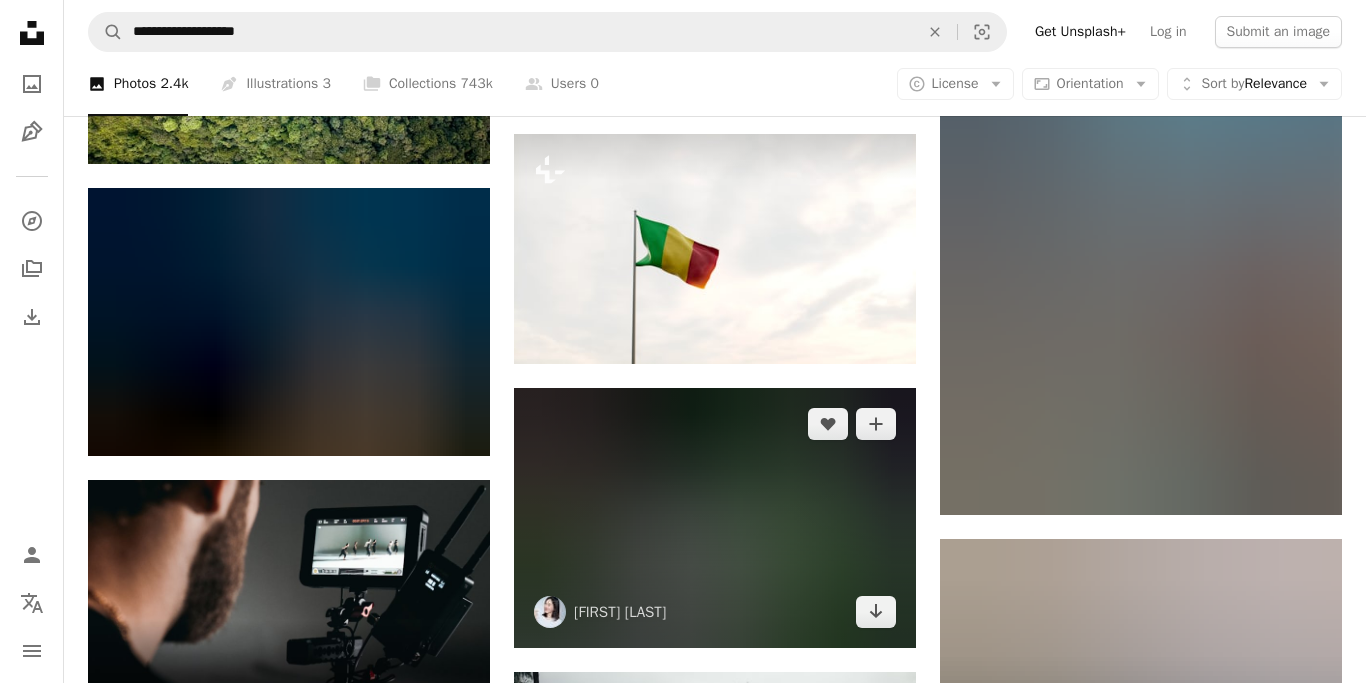 scroll, scrollTop: 4295, scrollLeft: 0, axis: vertical 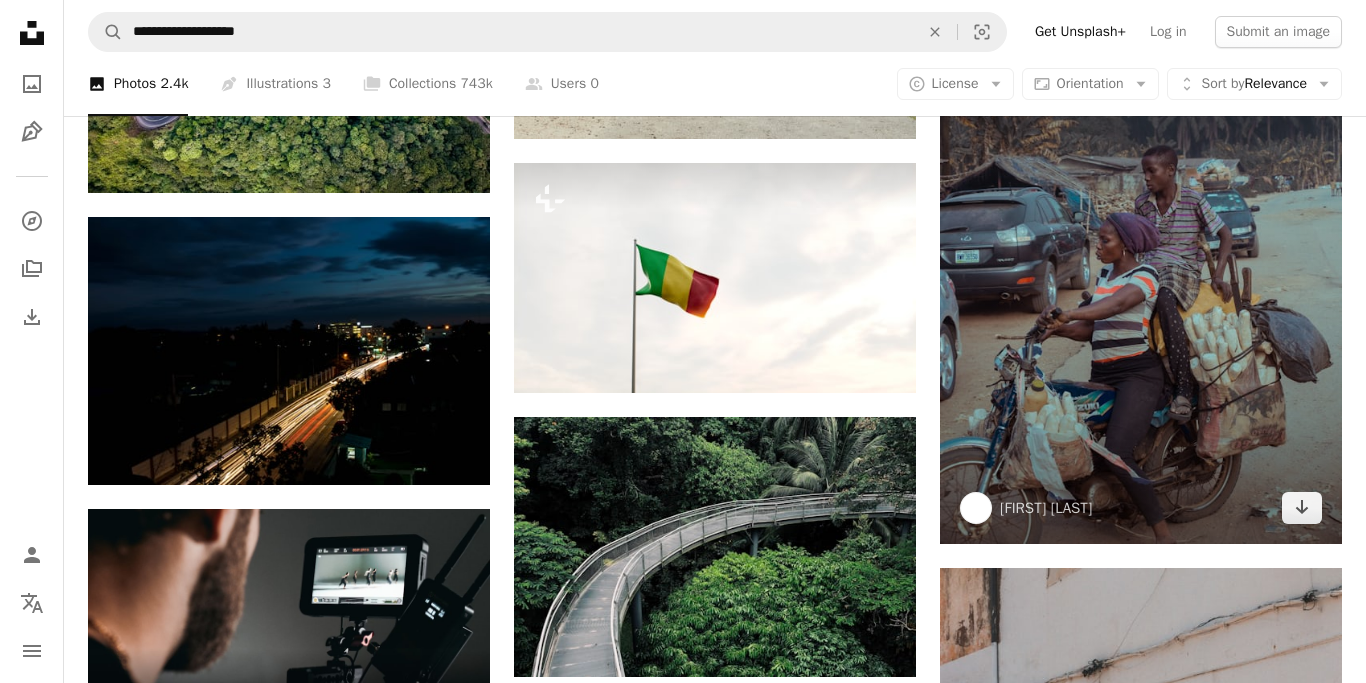 click at bounding box center [1141, 263] 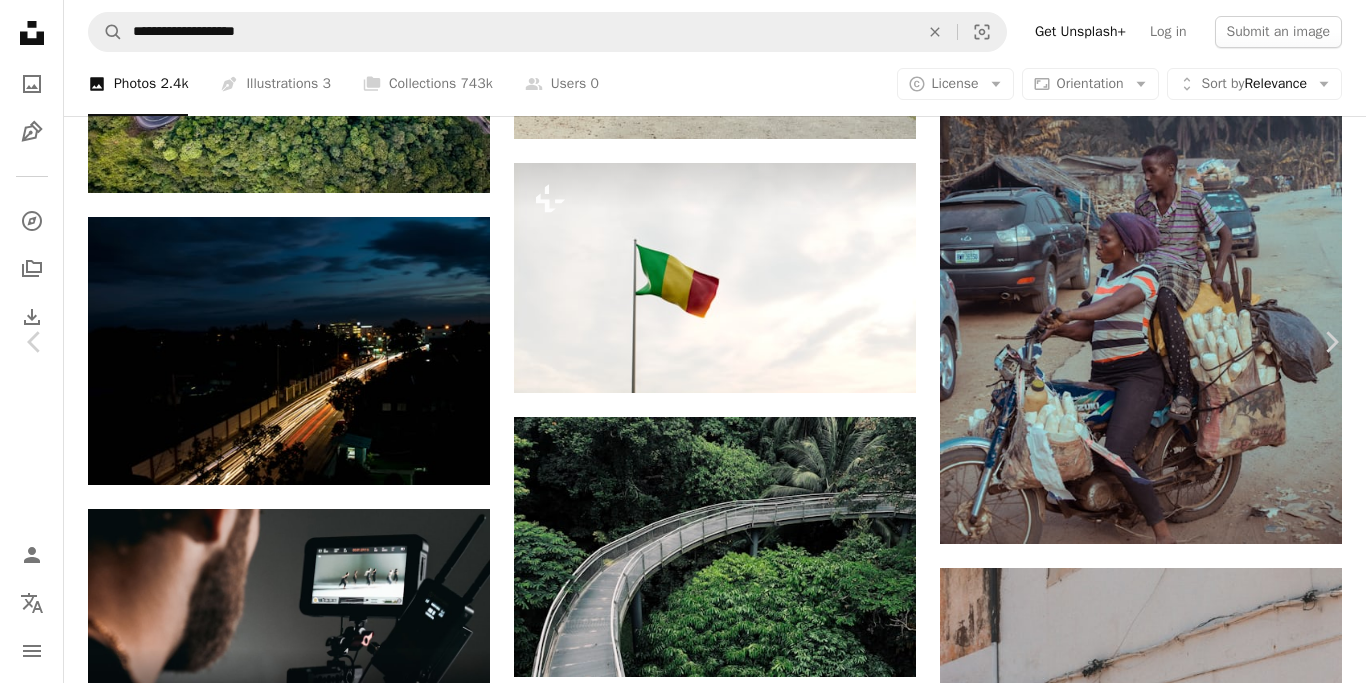 scroll, scrollTop: 0, scrollLeft: 0, axis: both 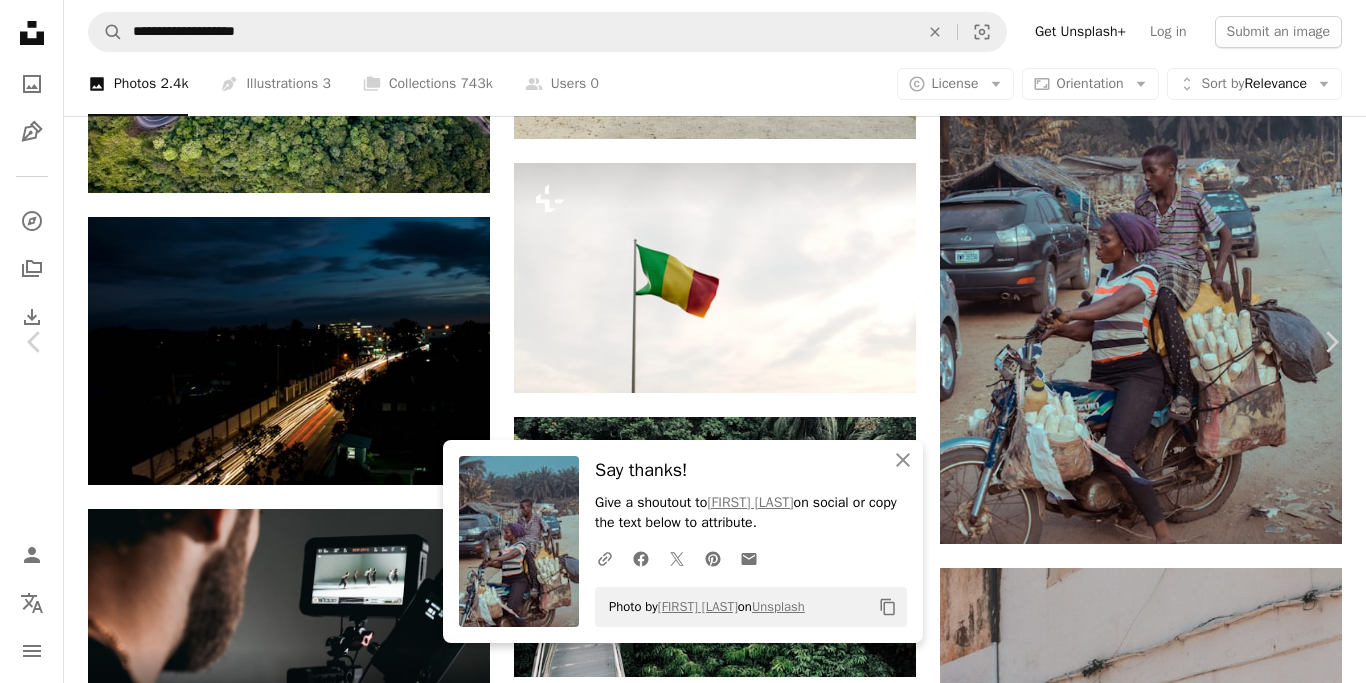 click on "An X shape" at bounding box center (20, 20) 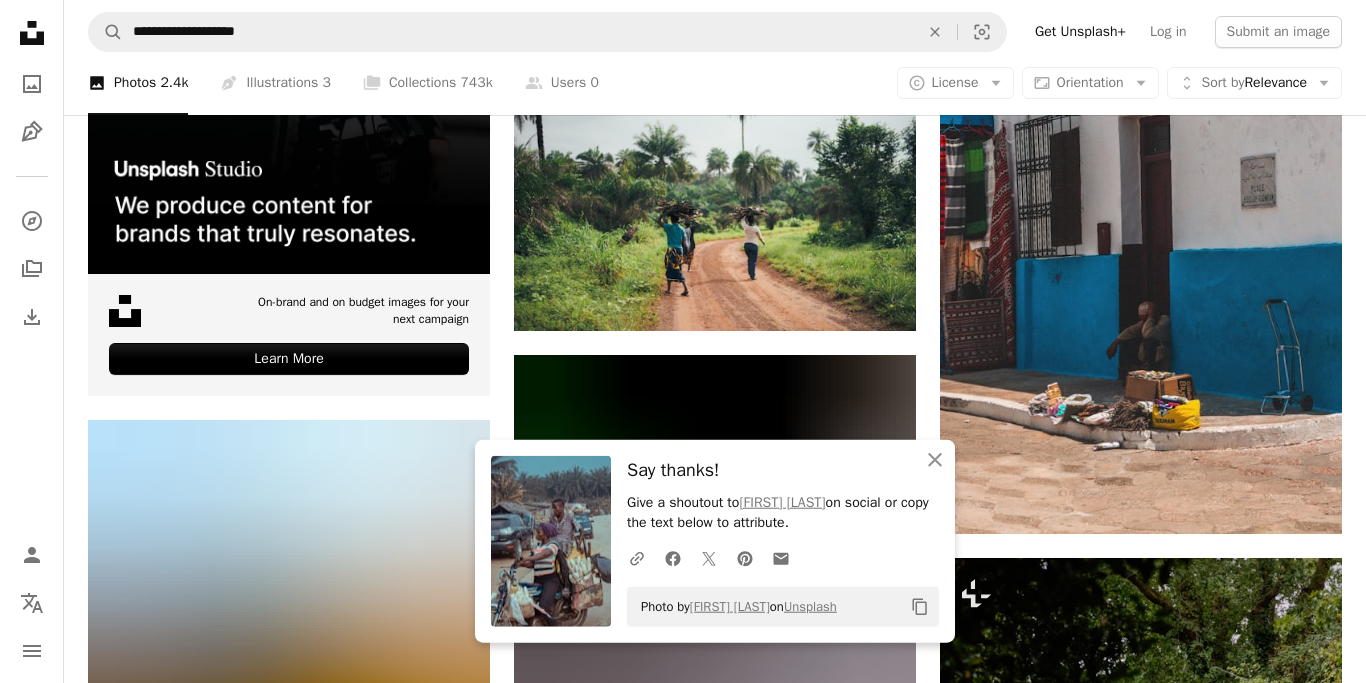 scroll, scrollTop: 4961, scrollLeft: 0, axis: vertical 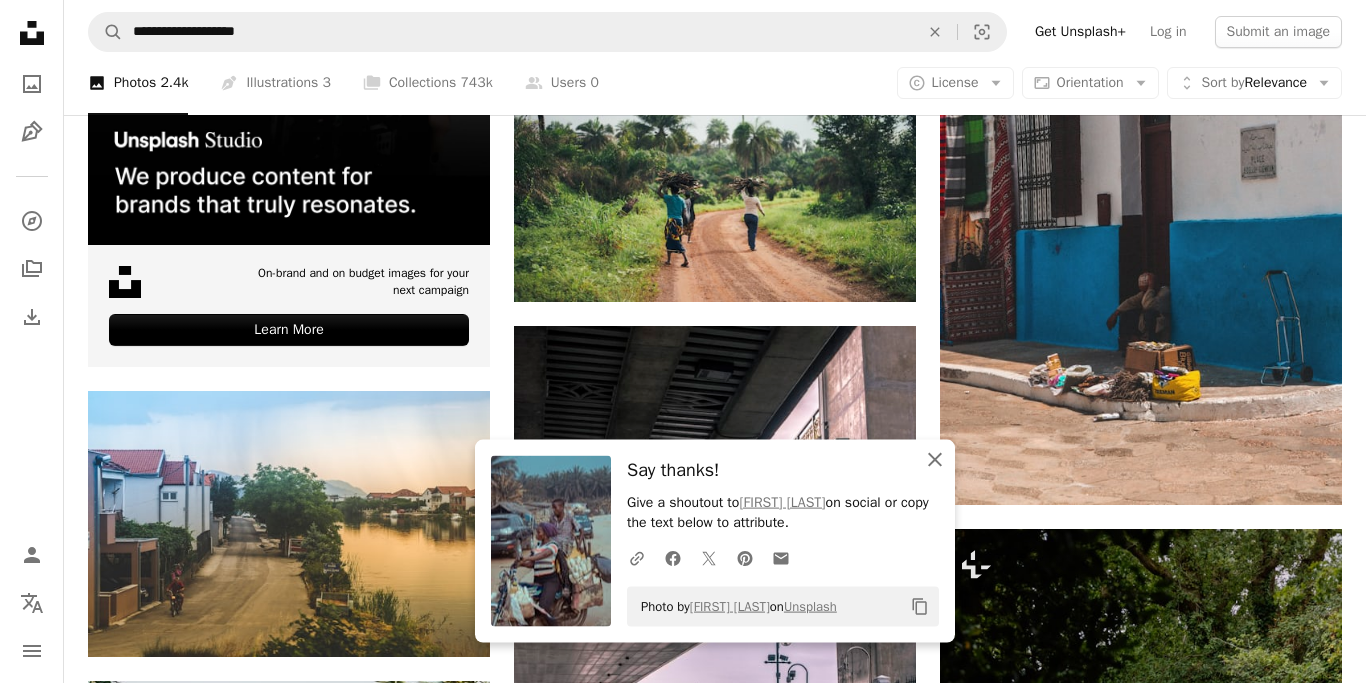 click on "An X shape" 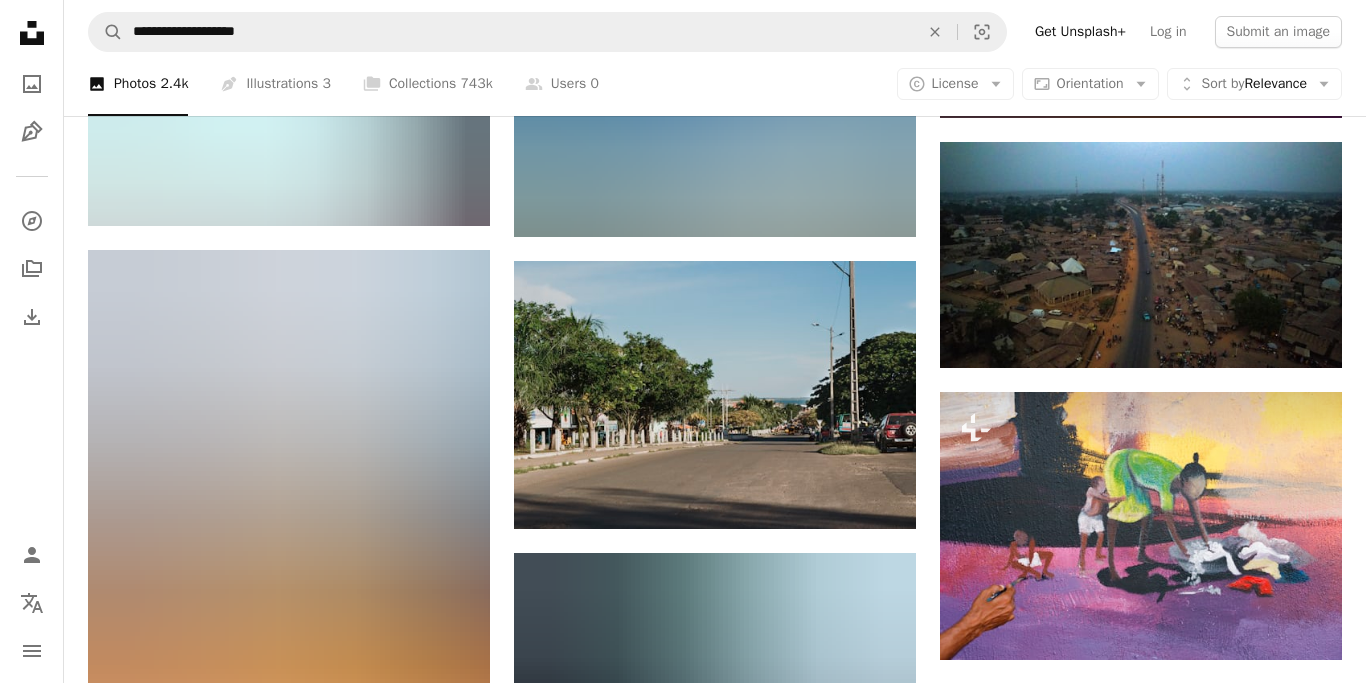 scroll, scrollTop: 6702, scrollLeft: 0, axis: vertical 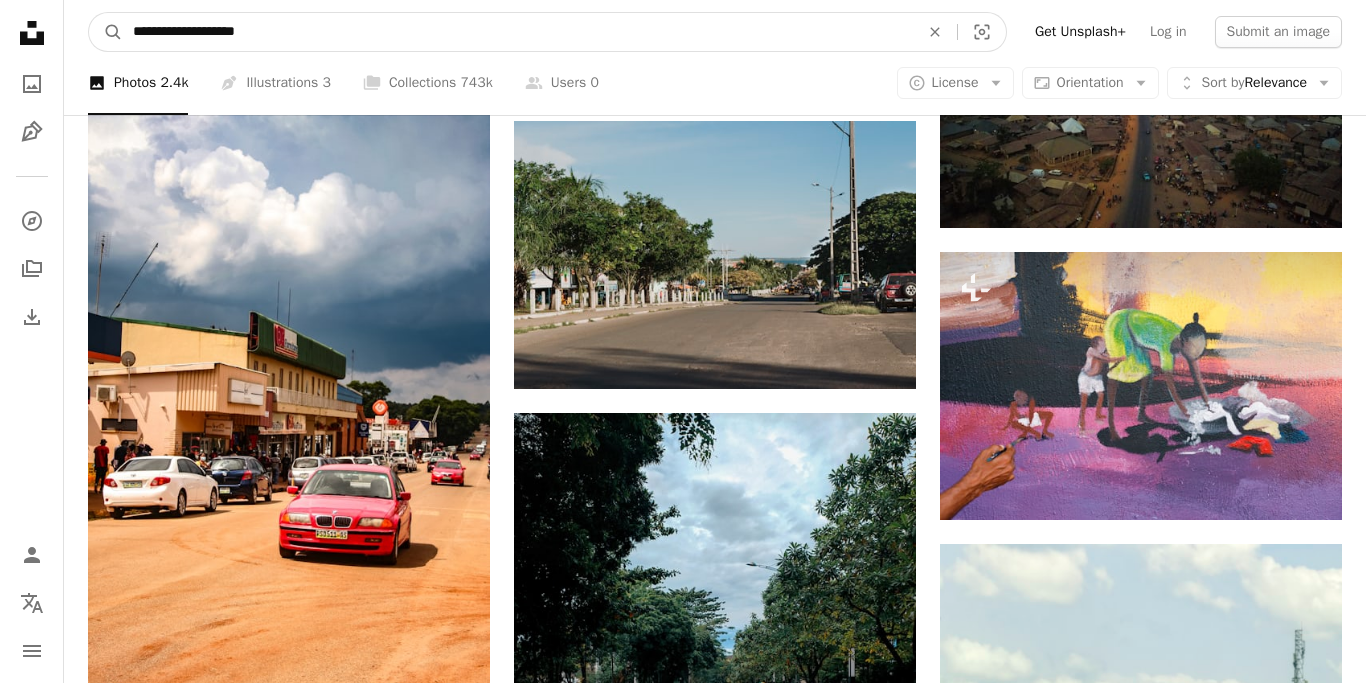 click on "**********" at bounding box center (518, 32) 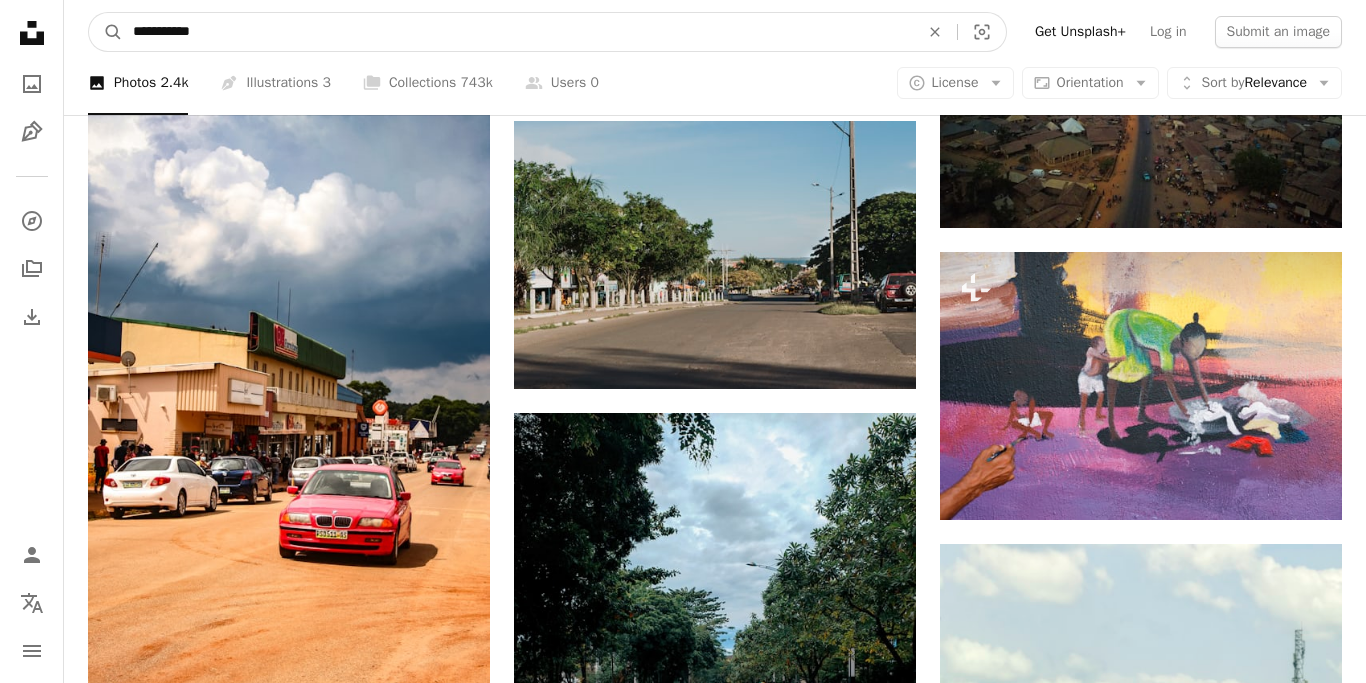 type on "**********" 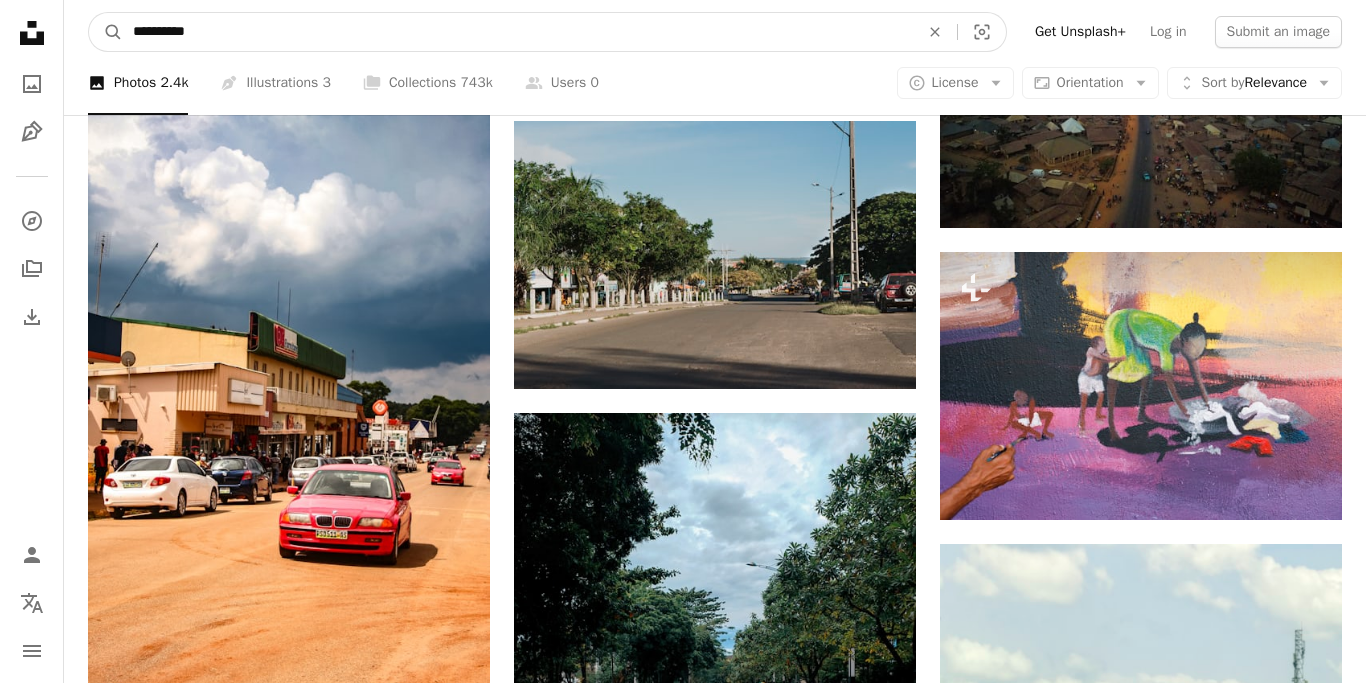 click on "A magnifying glass" at bounding box center [106, 32] 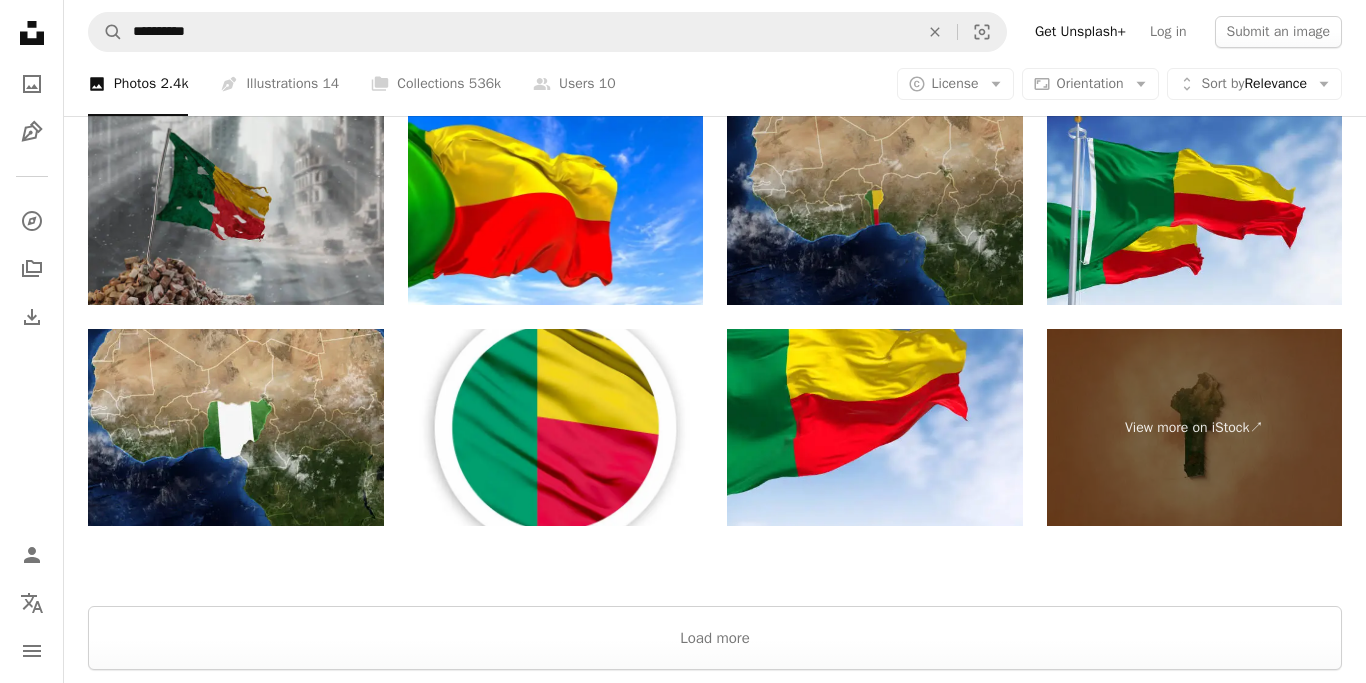 scroll, scrollTop: 4209, scrollLeft: 0, axis: vertical 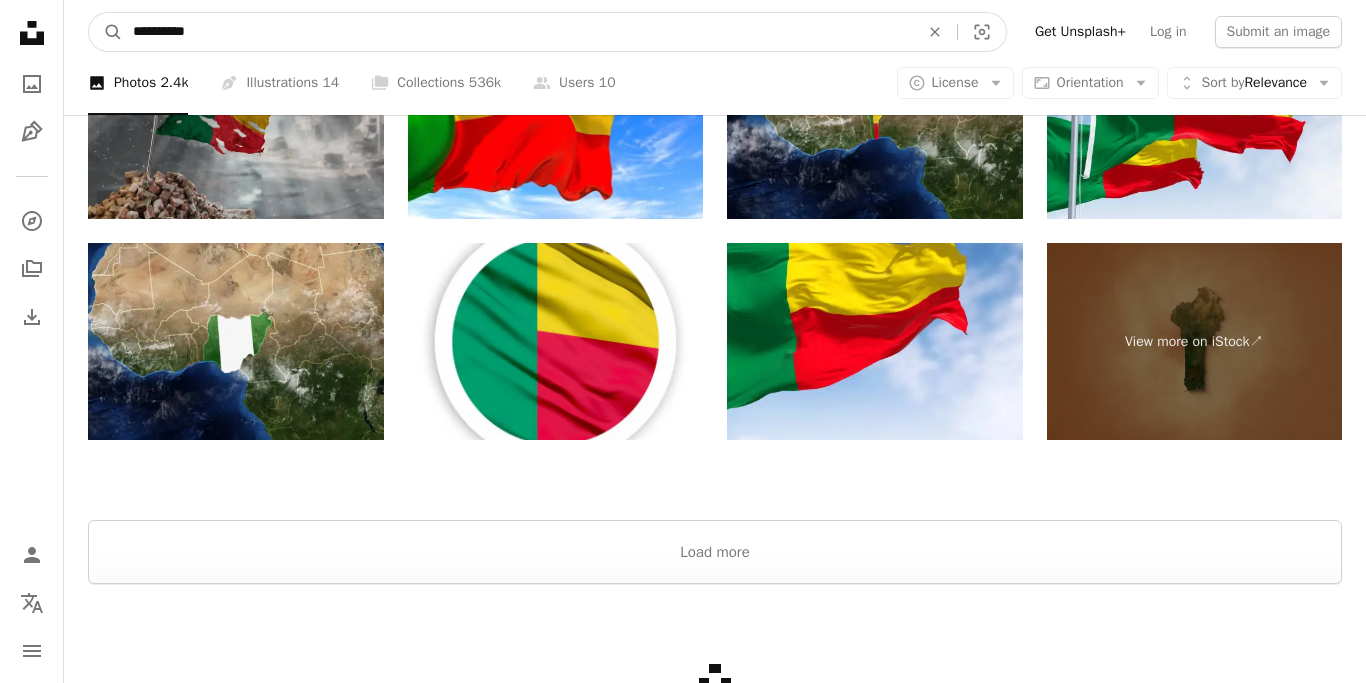 click on "**********" at bounding box center [518, 32] 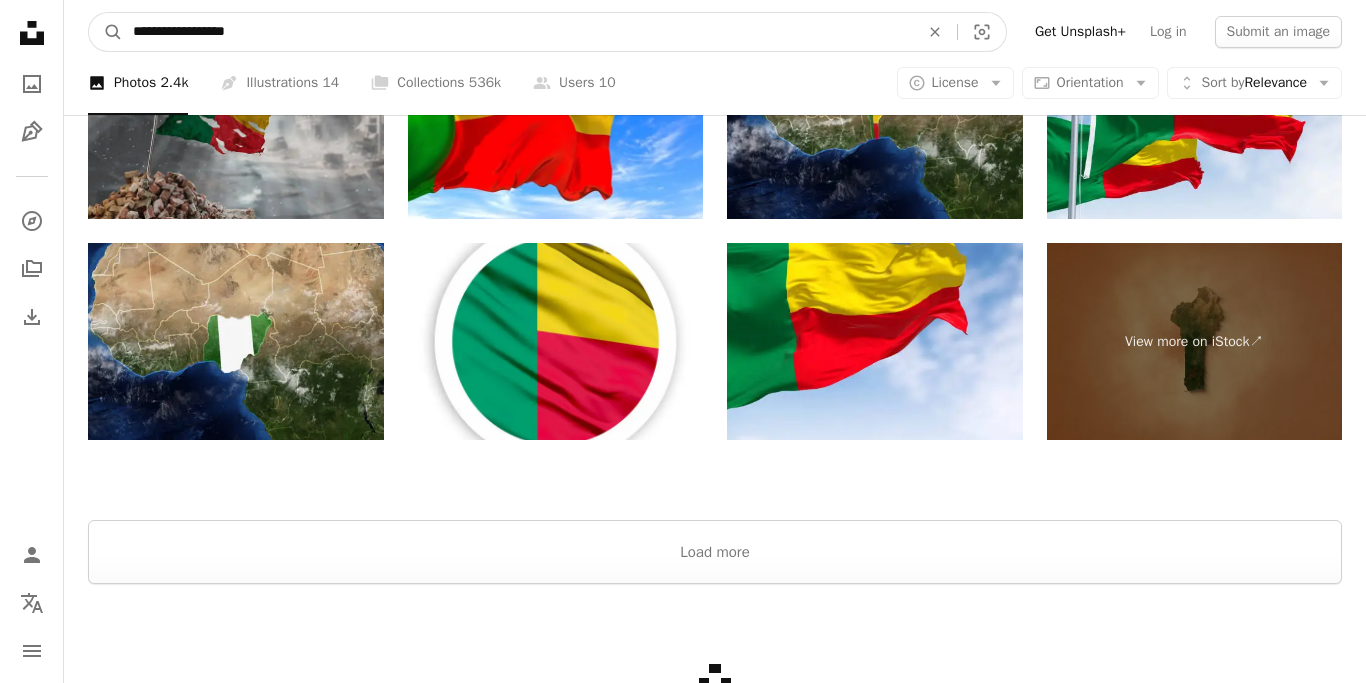 type on "**********" 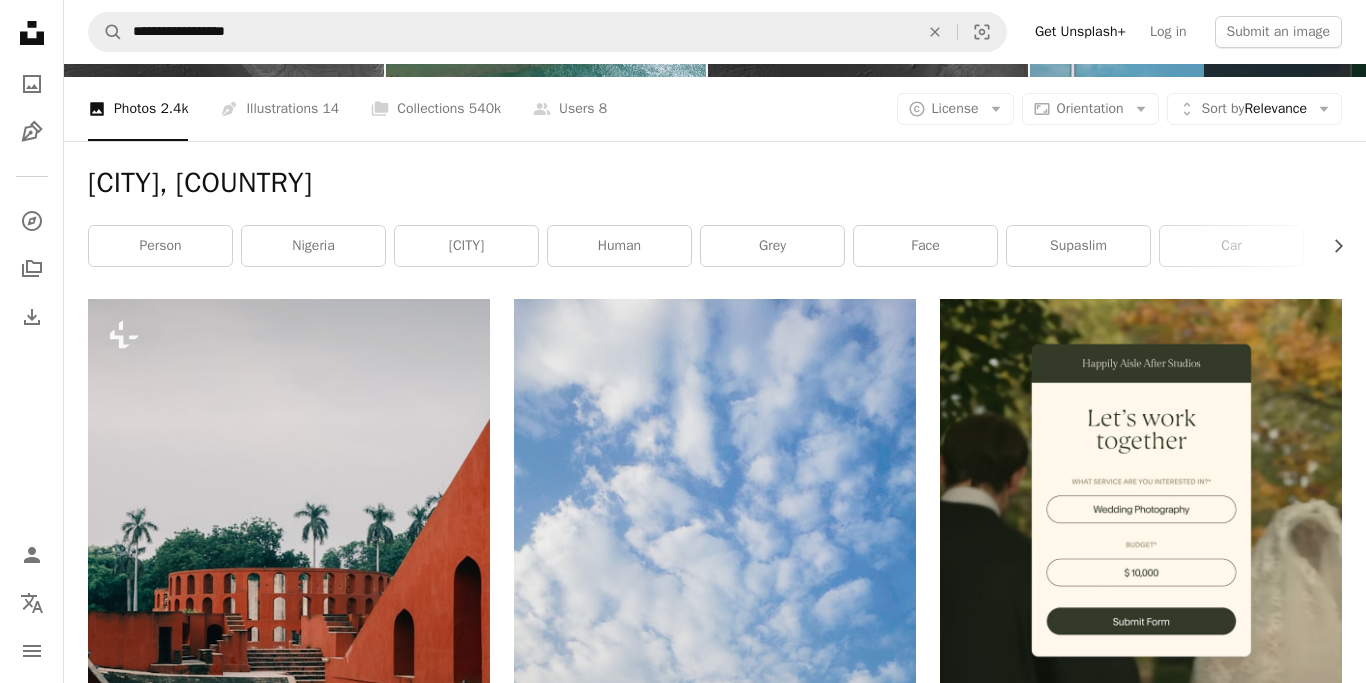 scroll, scrollTop: 0, scrollLeft: 0, axis: both 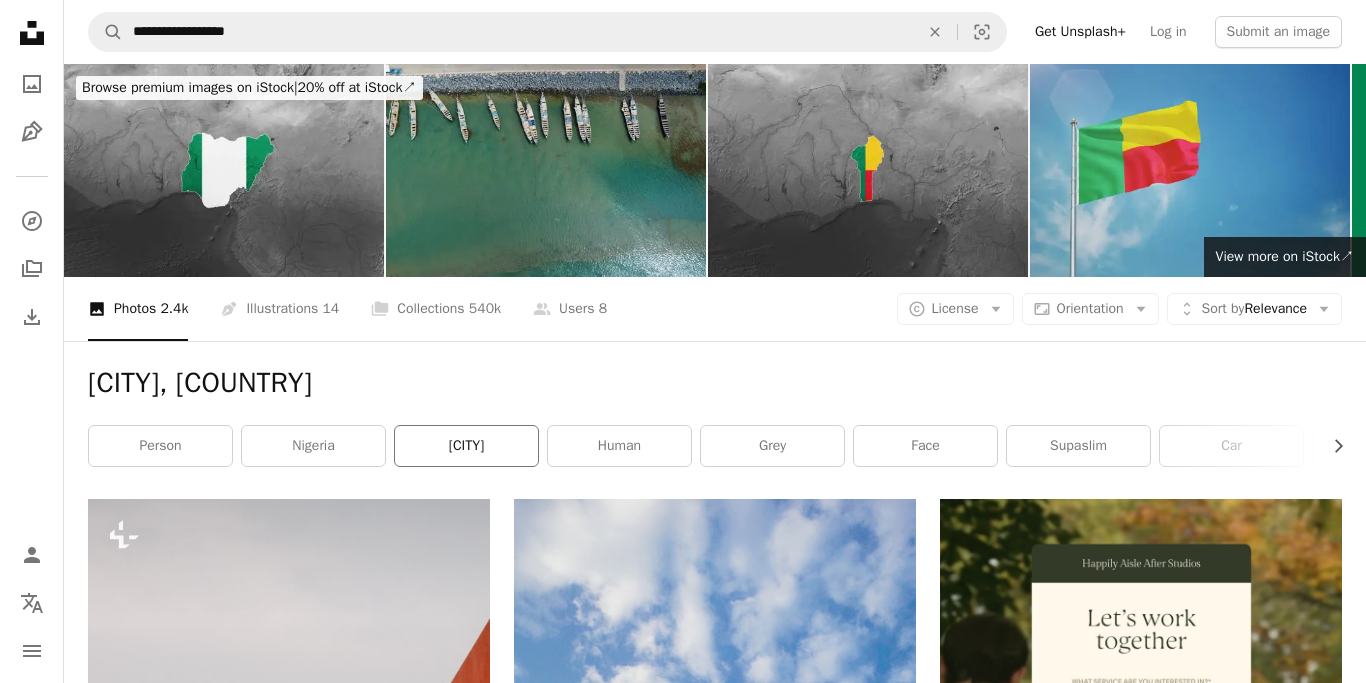 click on "[CITY]" at bounding box center [466, 446] 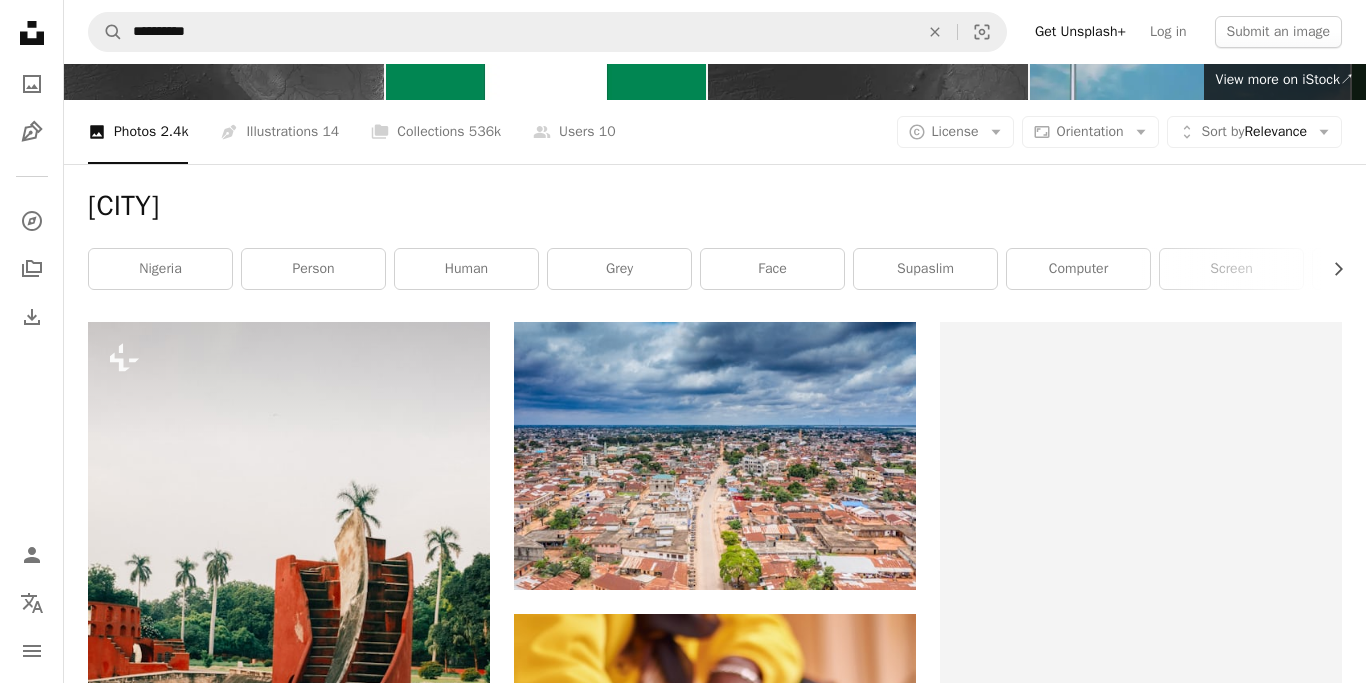 scroll, scrollTop: 224, scrollLeft: 0, axis: vertical 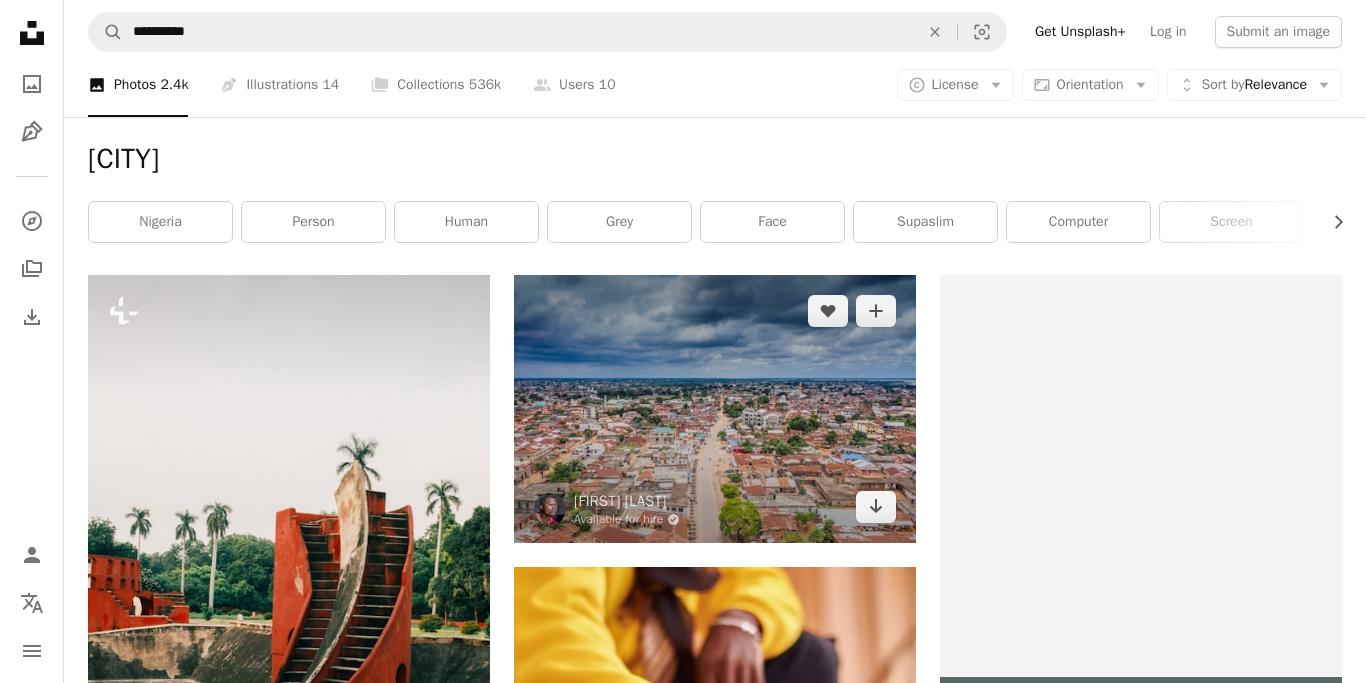 click at bounding box center (715, 409) 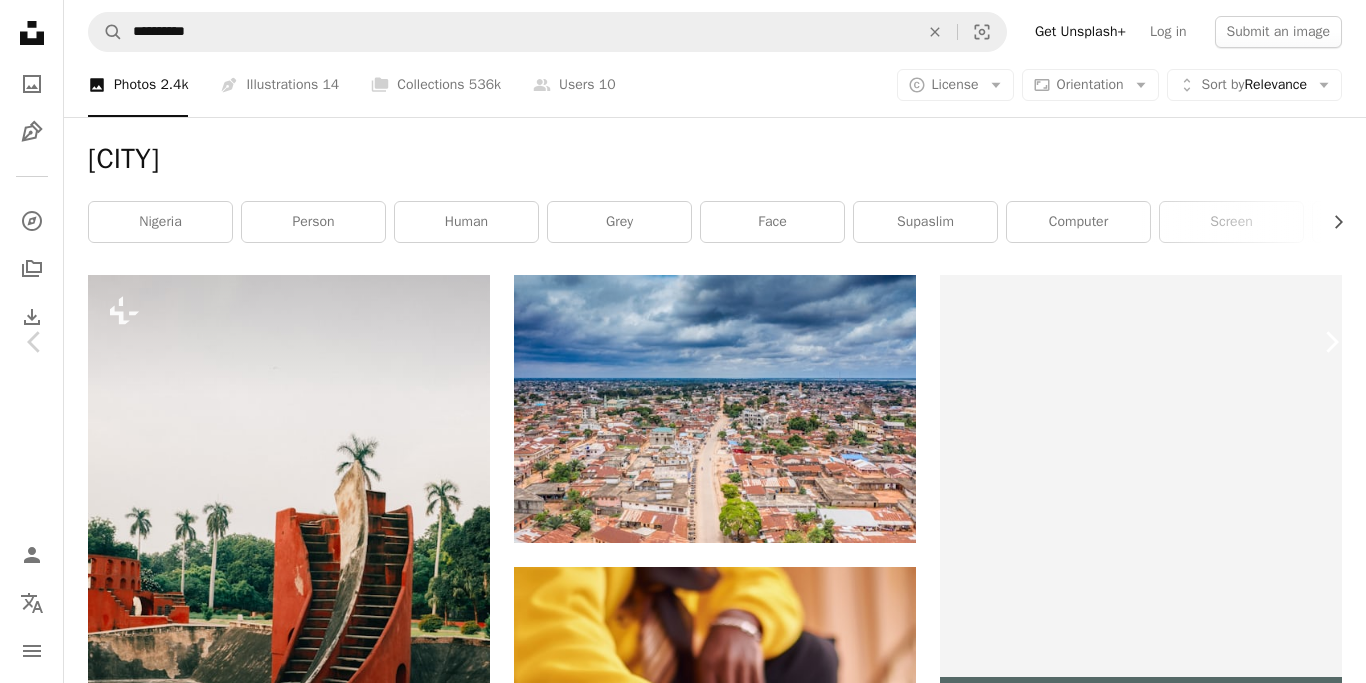 click on "Chevron right" 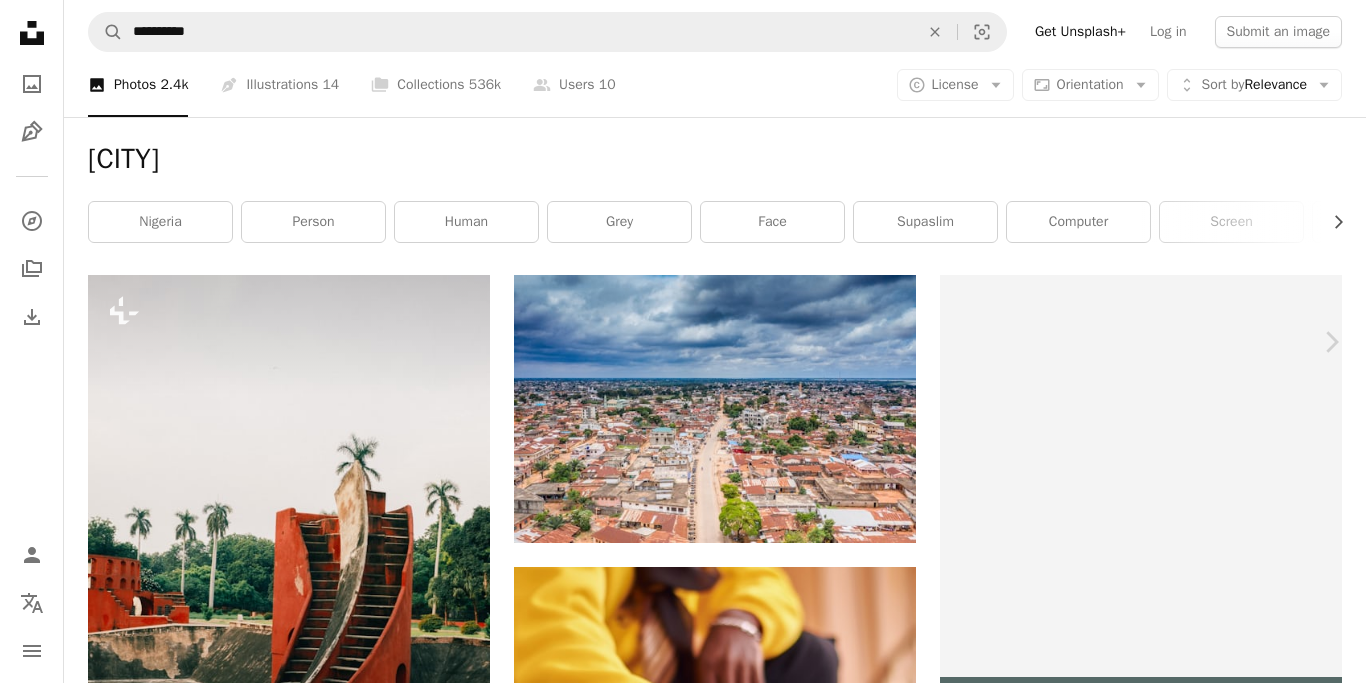 click 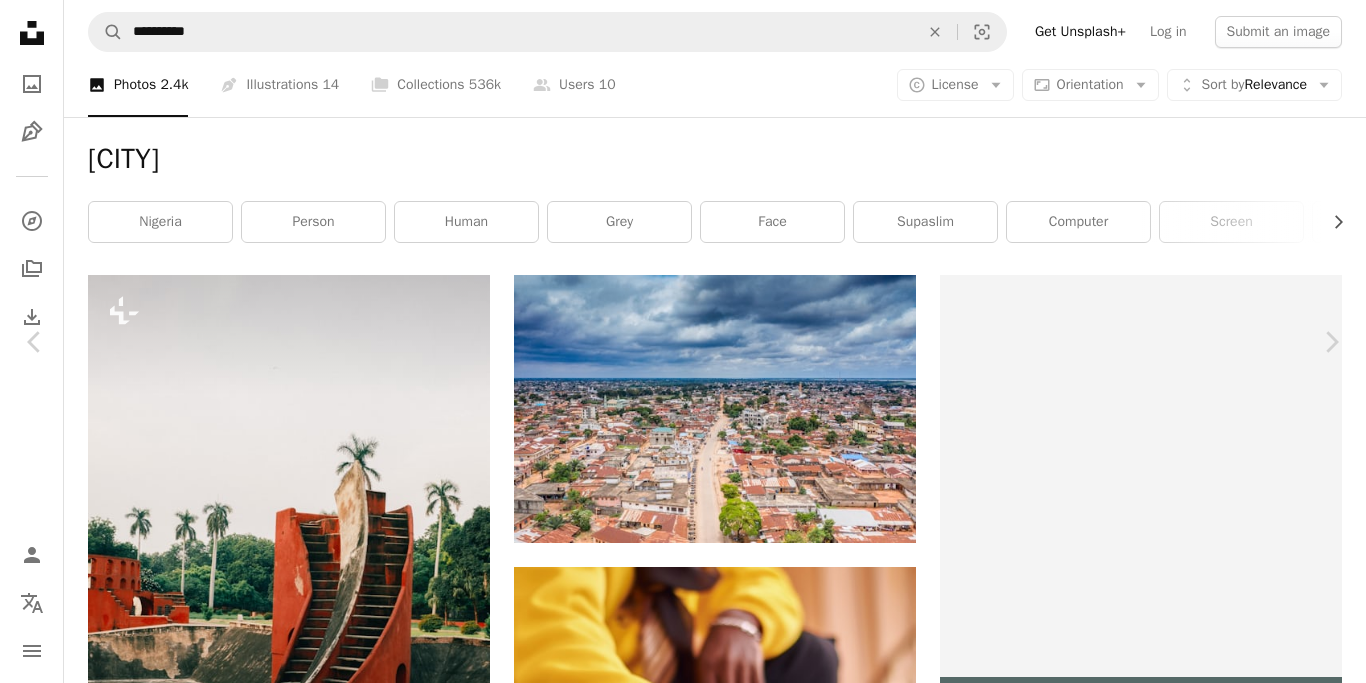 click on "An X shape" at bounding box center (20, 20) 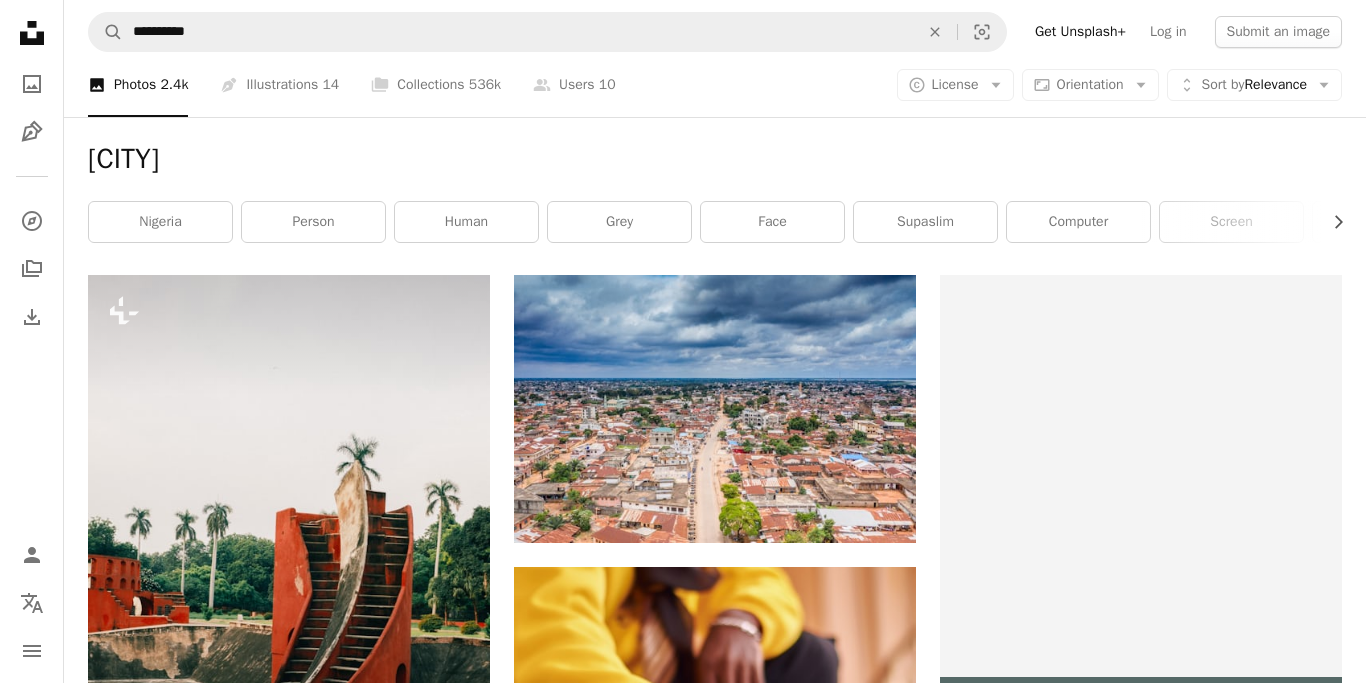 scroll, scrollTop: 224, scrollLeft: 0, axis: vertical 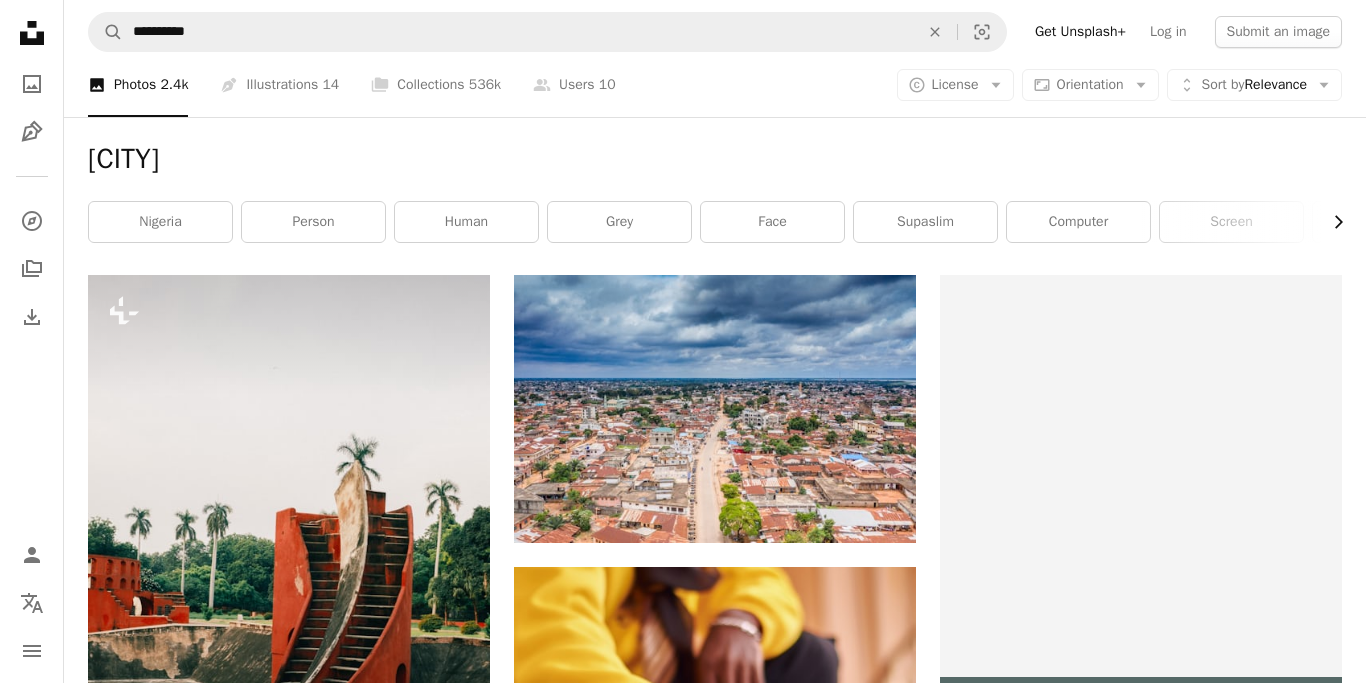 click on "Chevron right" 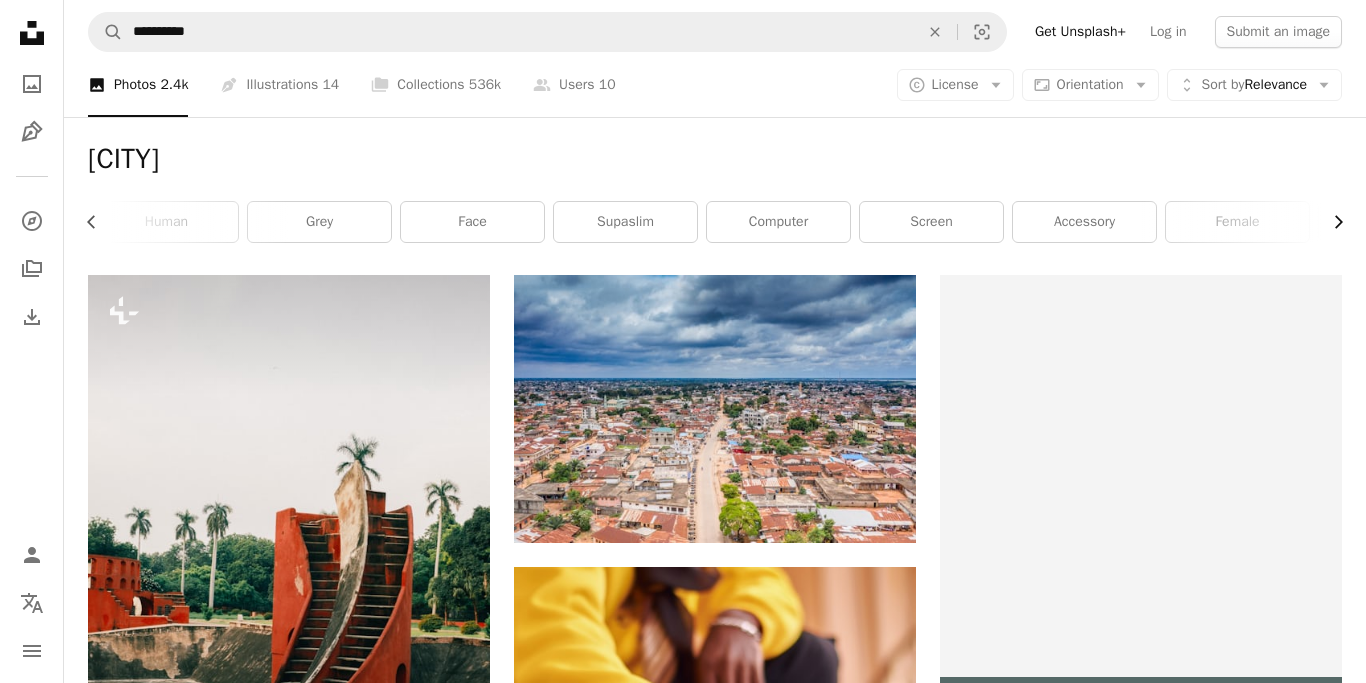 click on "Chevron right" 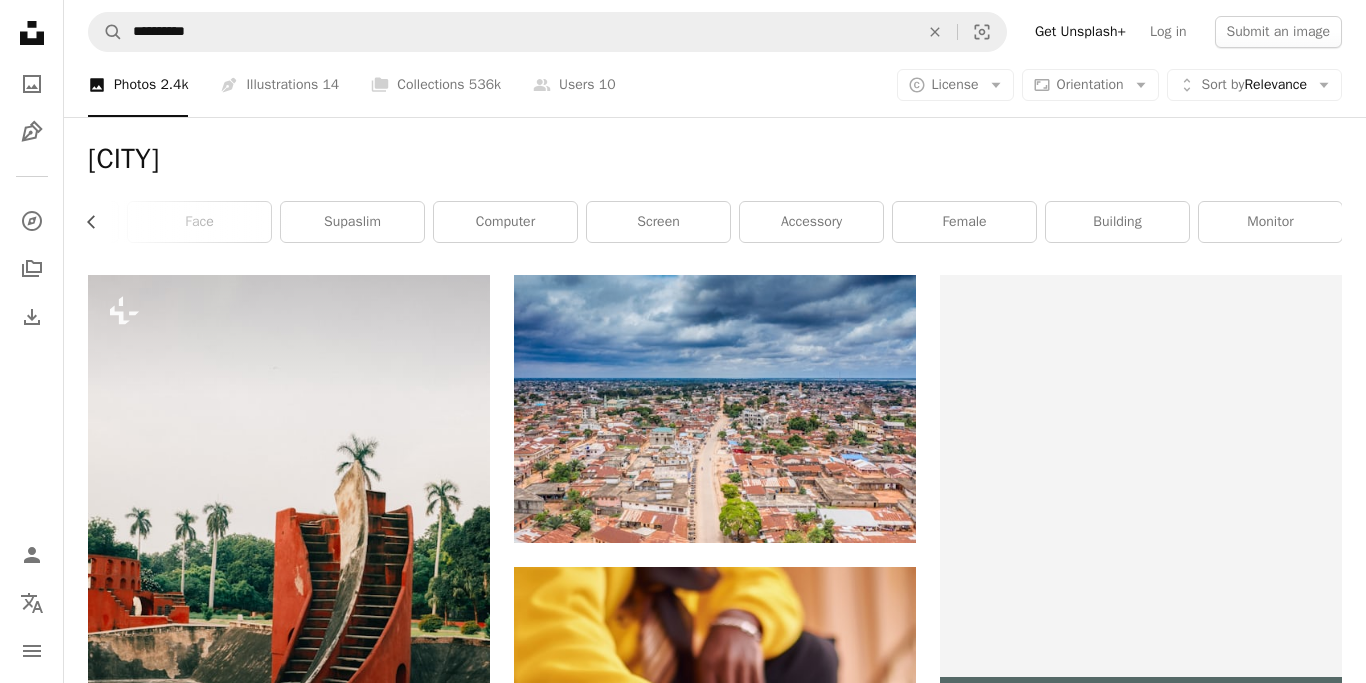 scroll, scrollTop: 0, scrollLeft: 574, axis: horizontal 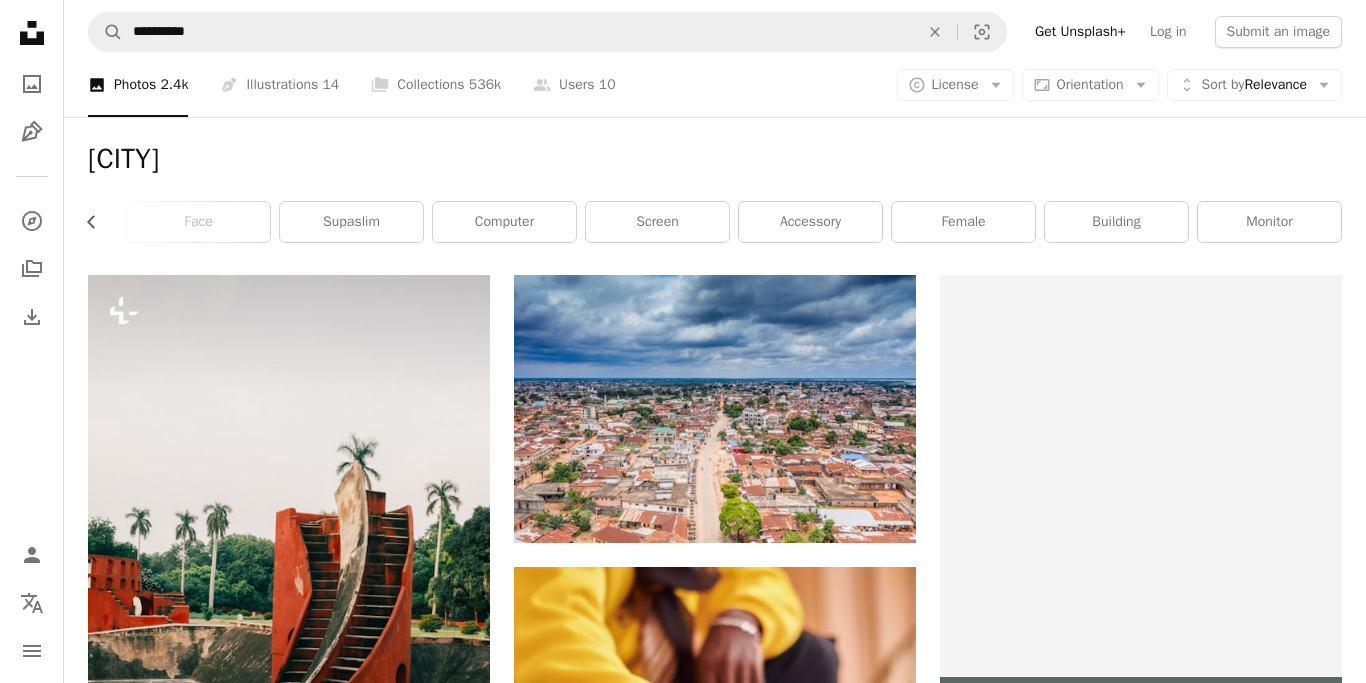 click on "monitor" at bounding box center (1269, 222) 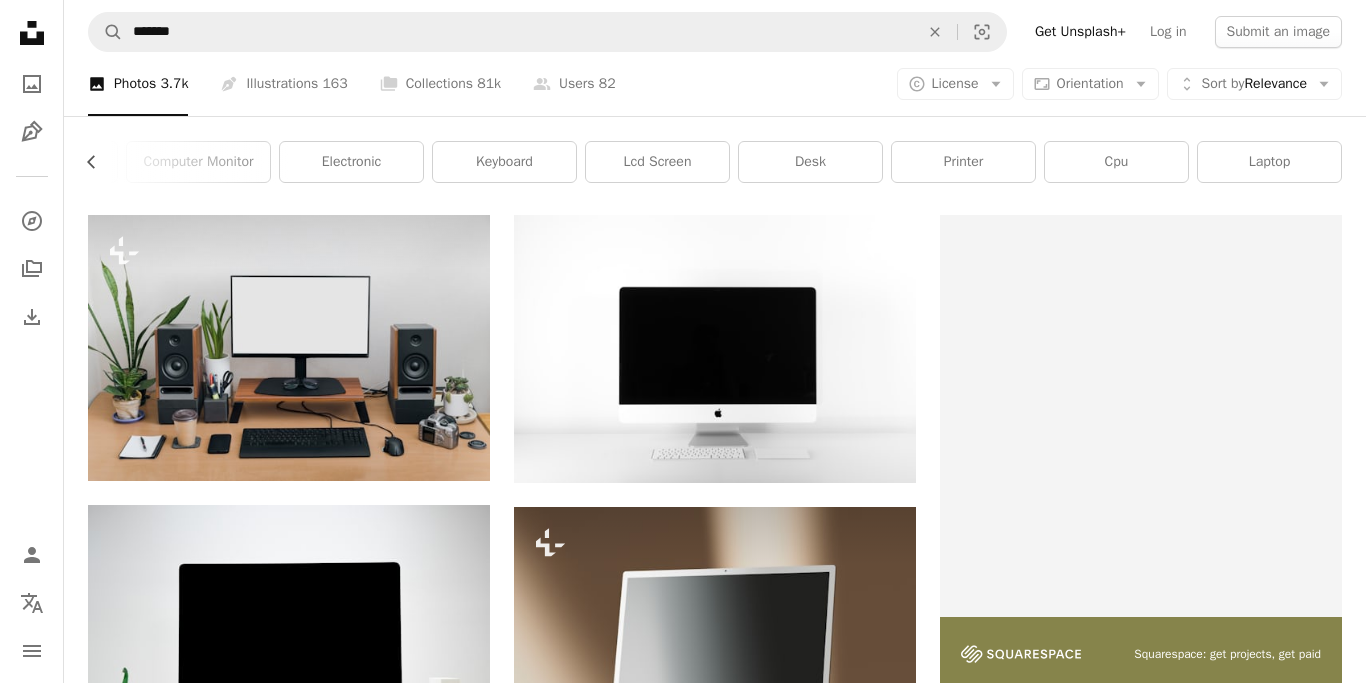 scroll, scrollTop: 0, scrollLeft: 0, axis: both 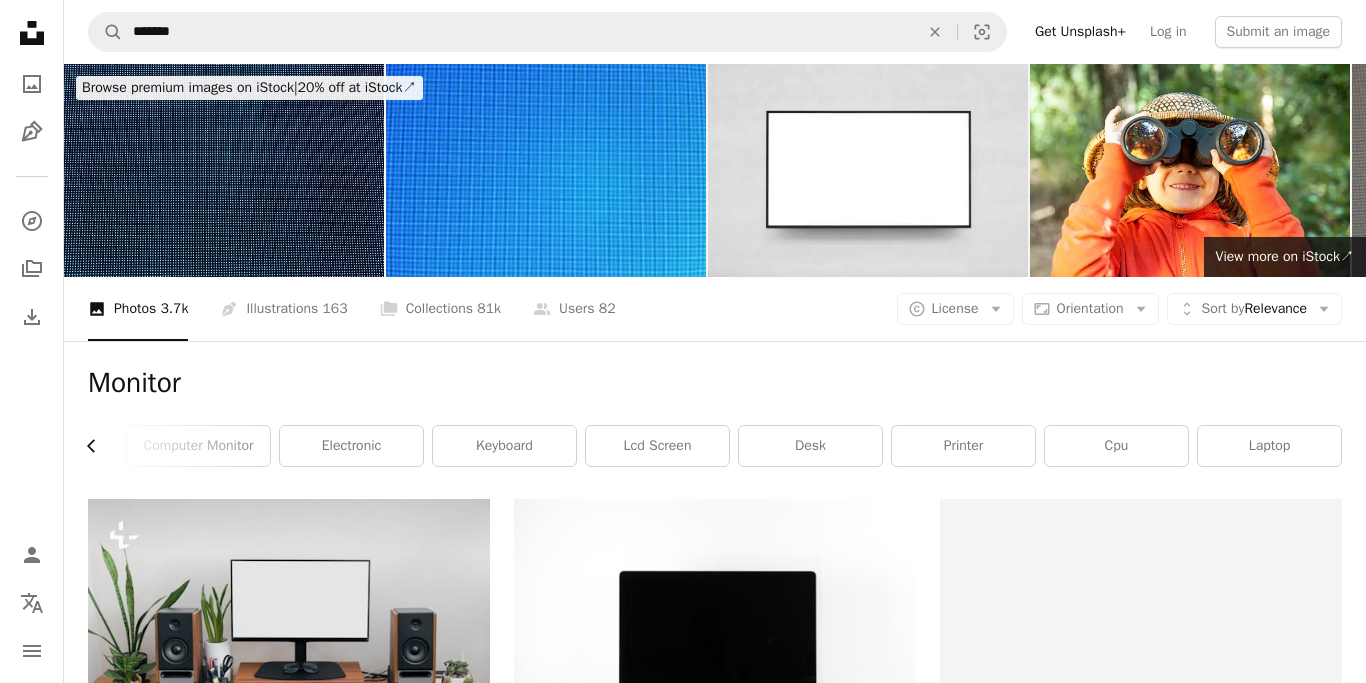 click on "Chevron left" 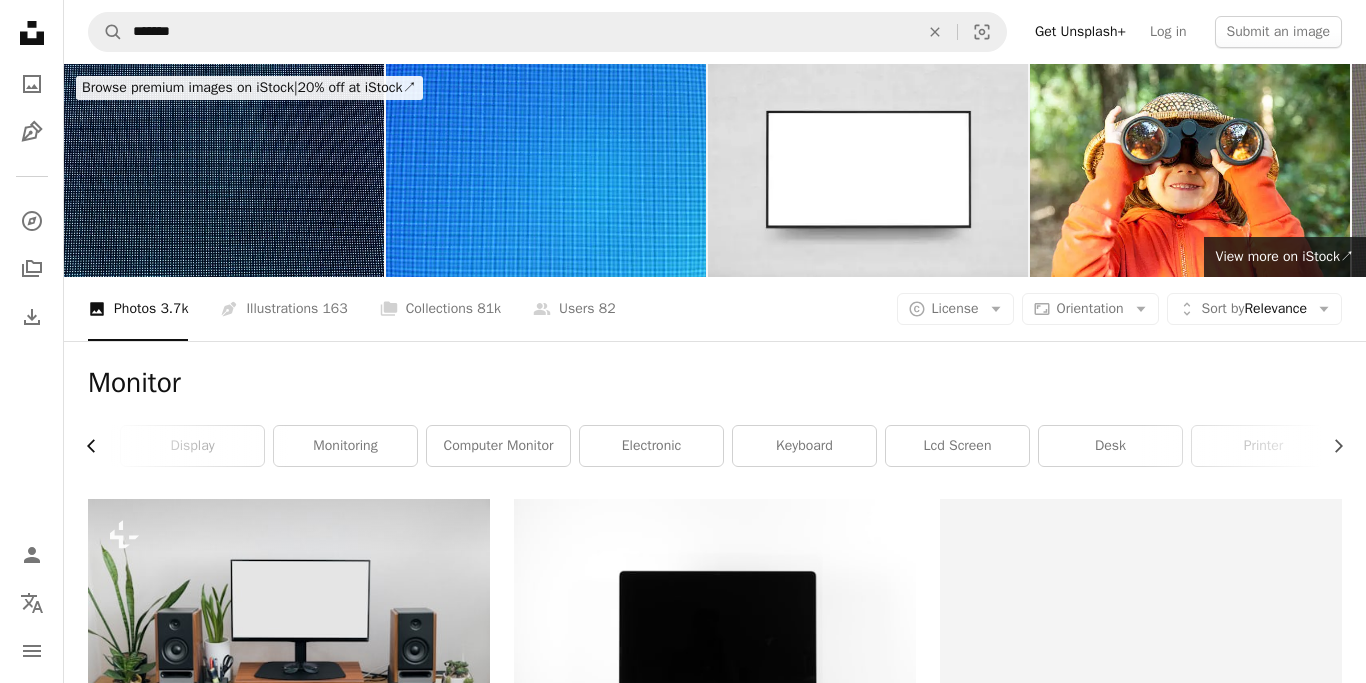 click on "Chevron left" 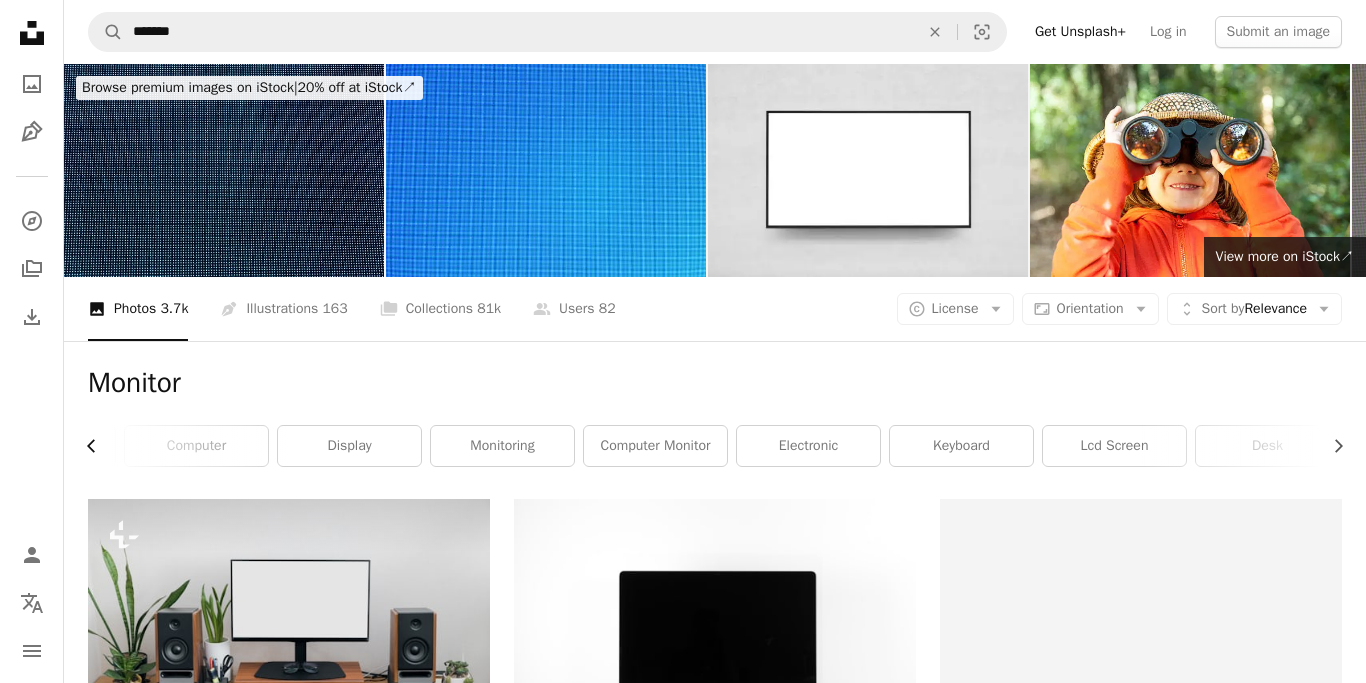 click on "Chevron left" 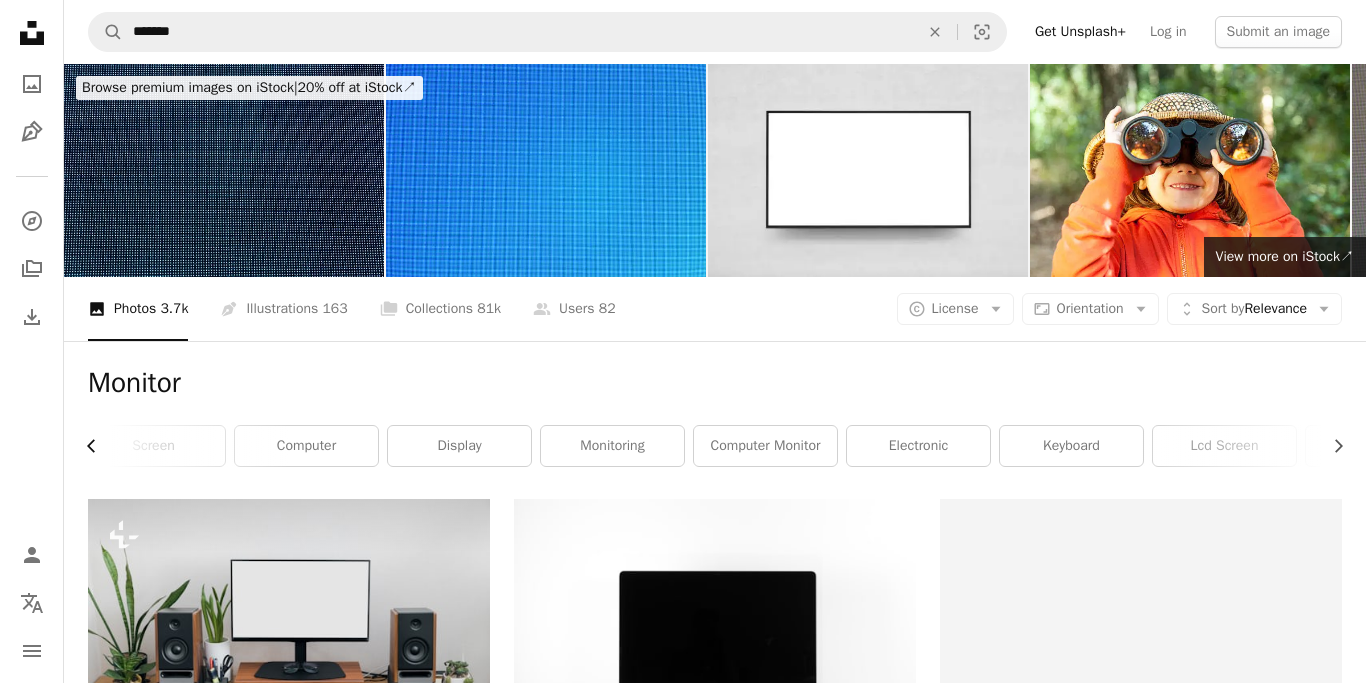 click on "Chevron left" 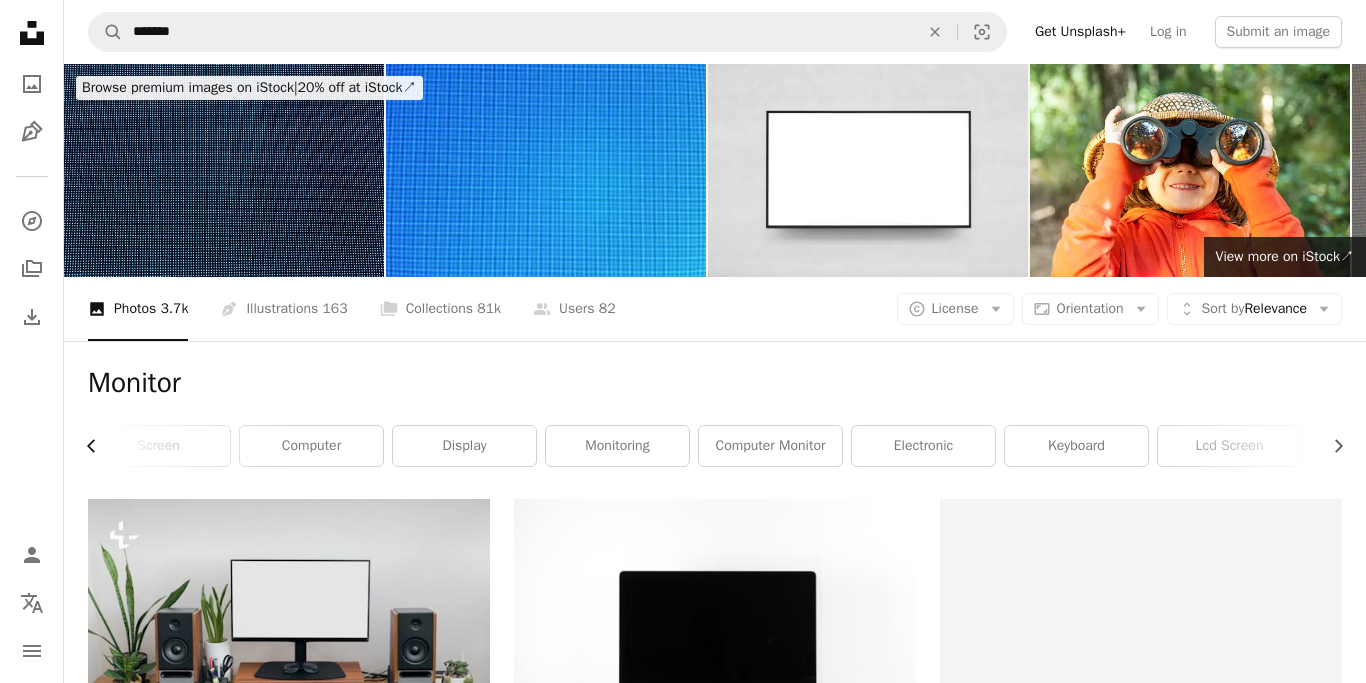 click on "Chevron left" 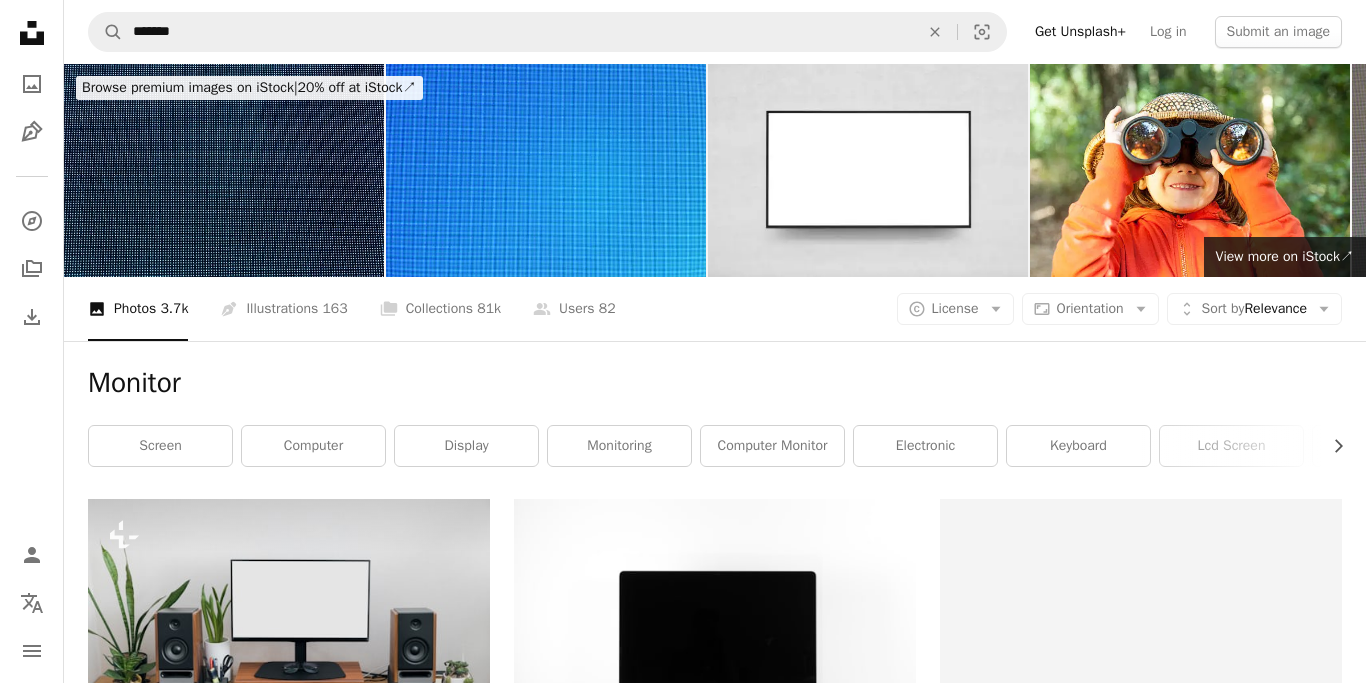 click on "screen" at bounding box center [160, 446] 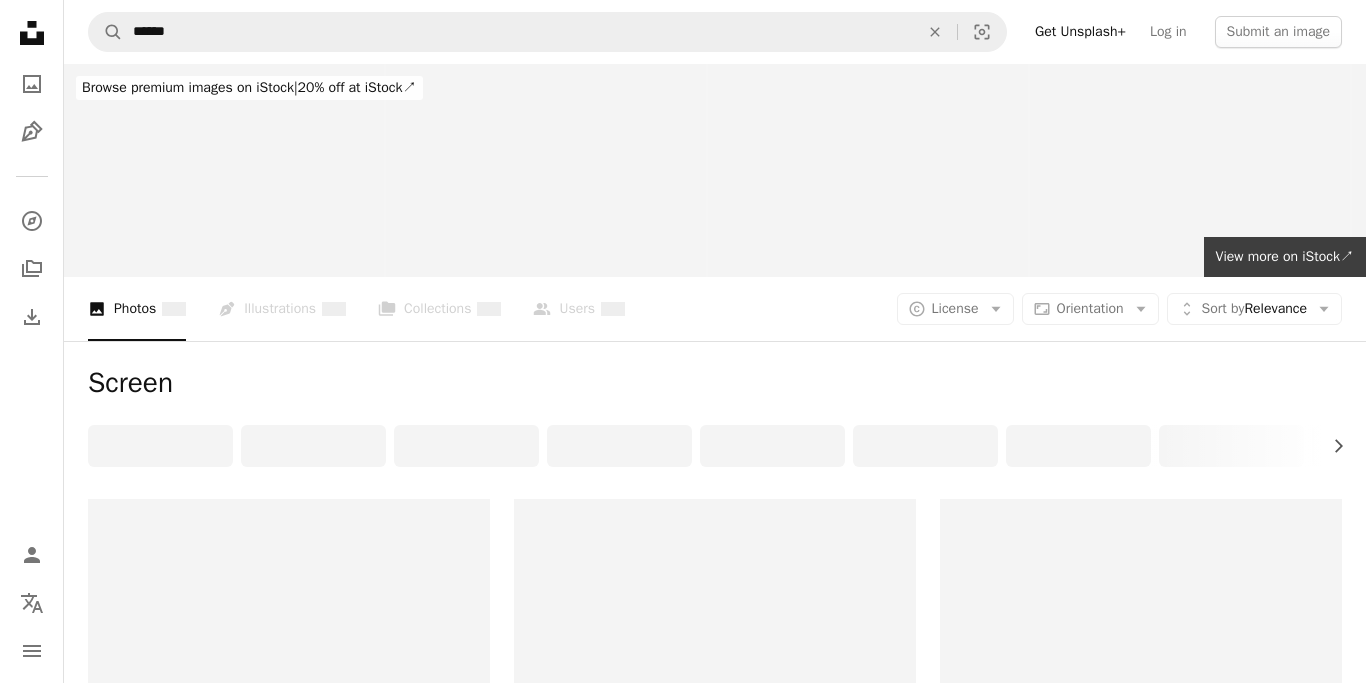 click at bounding box center (715, 446) 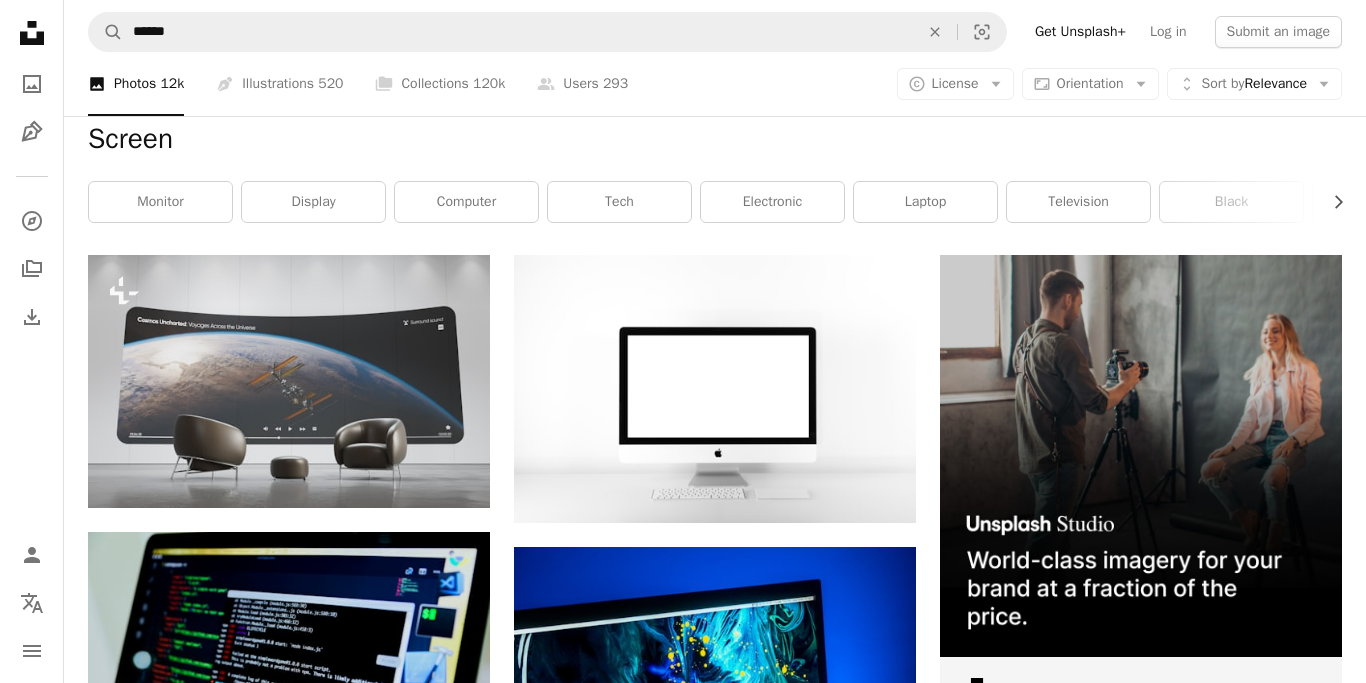 scroll, scrollTop: 0, scrollLeft: 0, axis: both 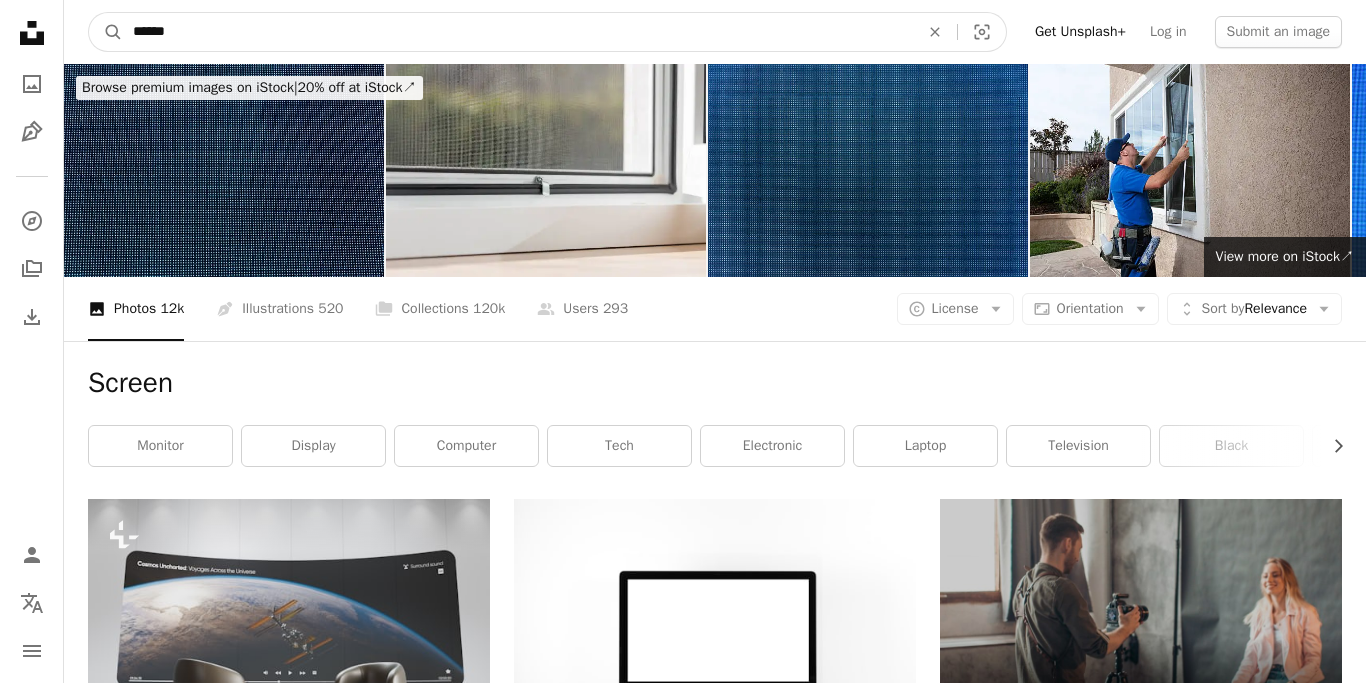 click on "******" at bounding box center [518, 32] 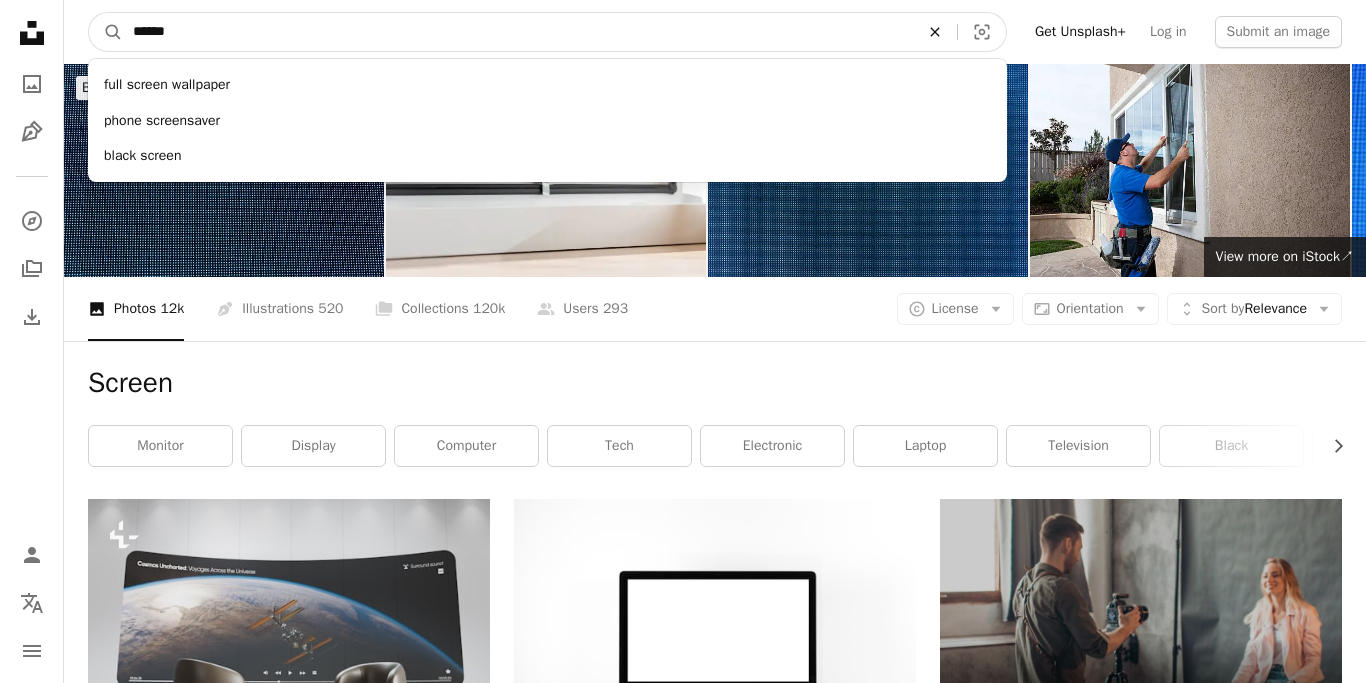 click on "An X shape" 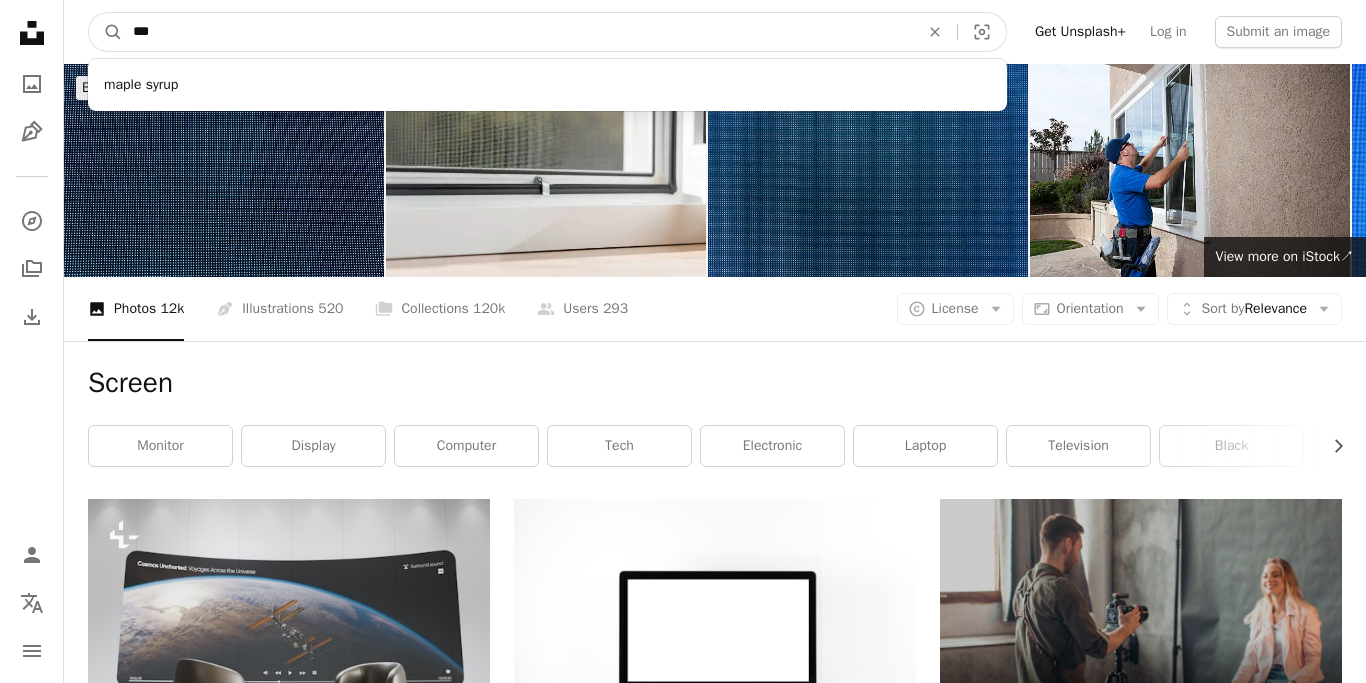 type on "***" 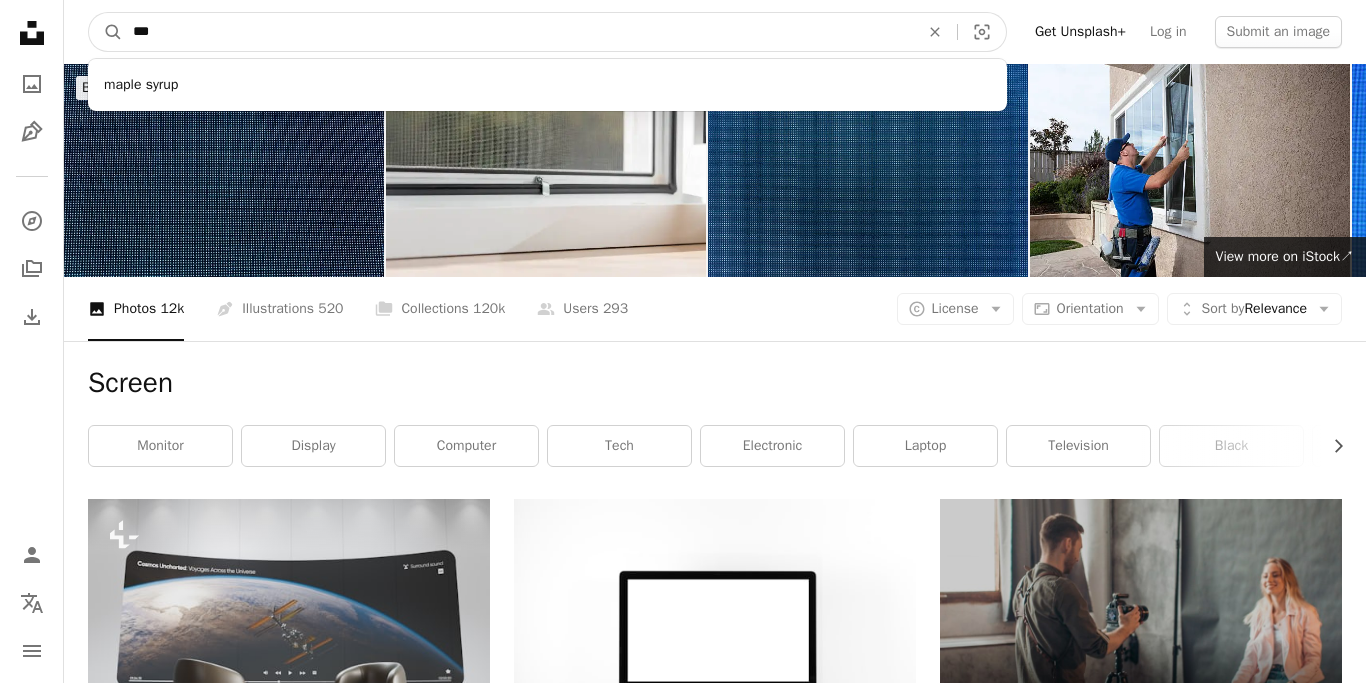 click on "A magnifying glass" at bounding box center (106, 32) 